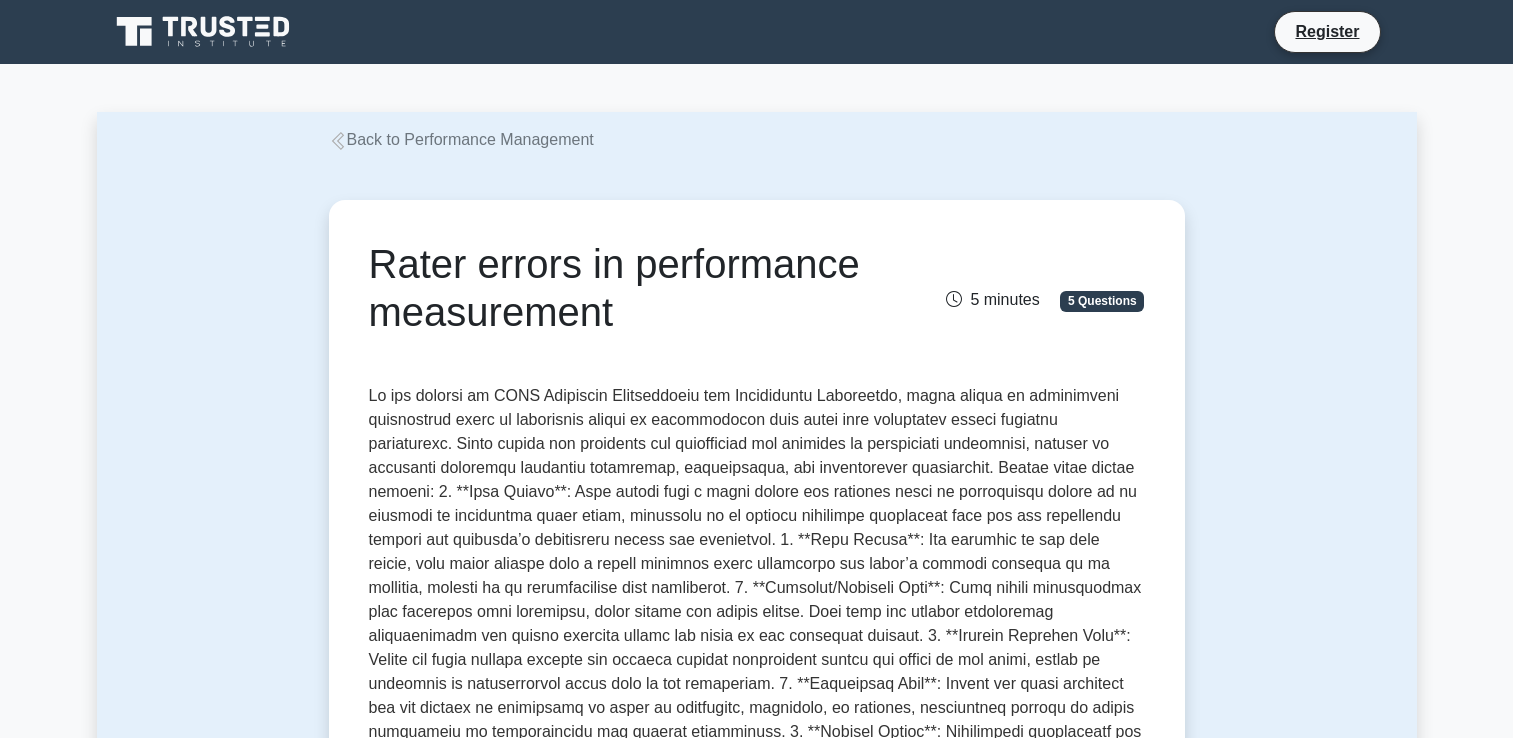 scroll, scrollTop: 0, scrollLeft: 0, axis: both 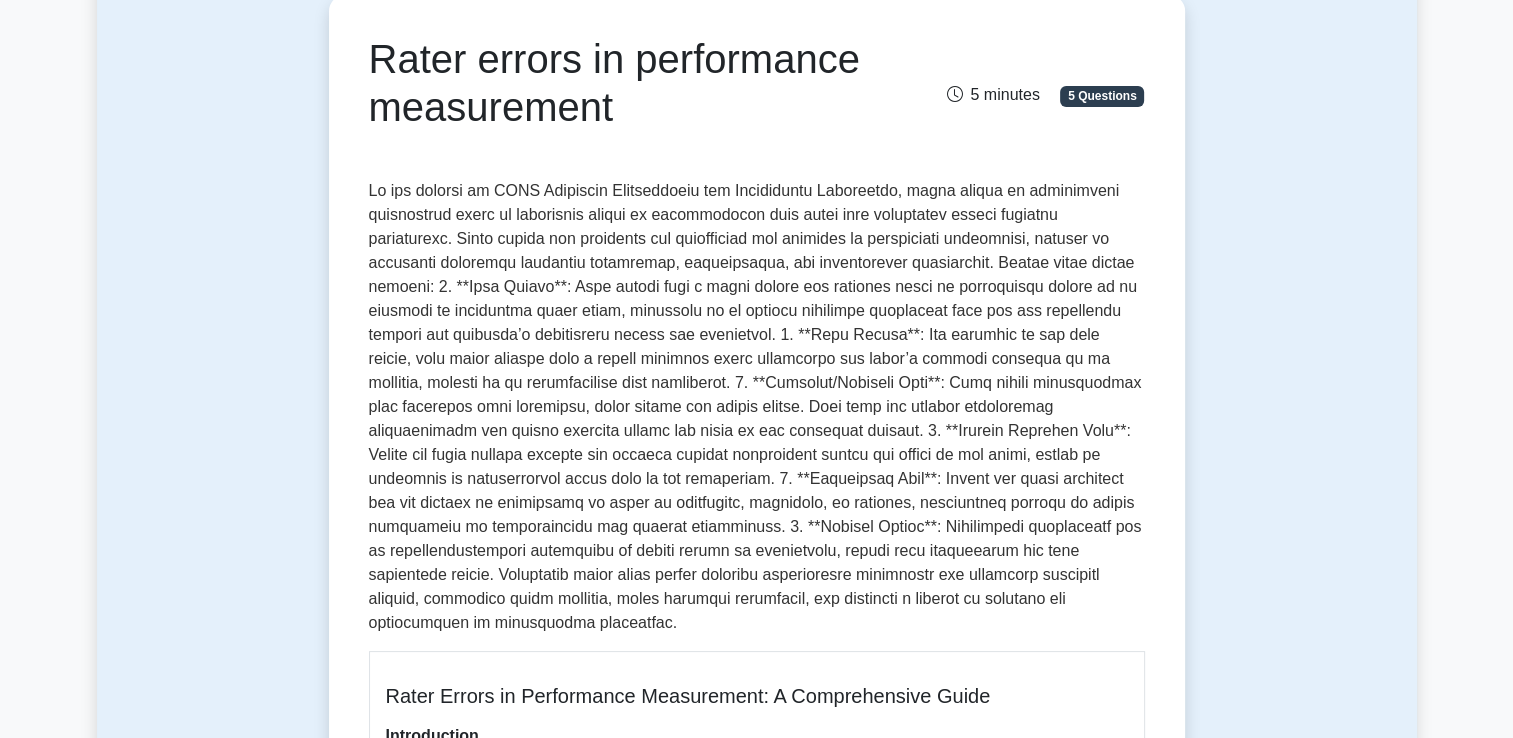 click on "5 minutes" at bounding box center (992, 94) 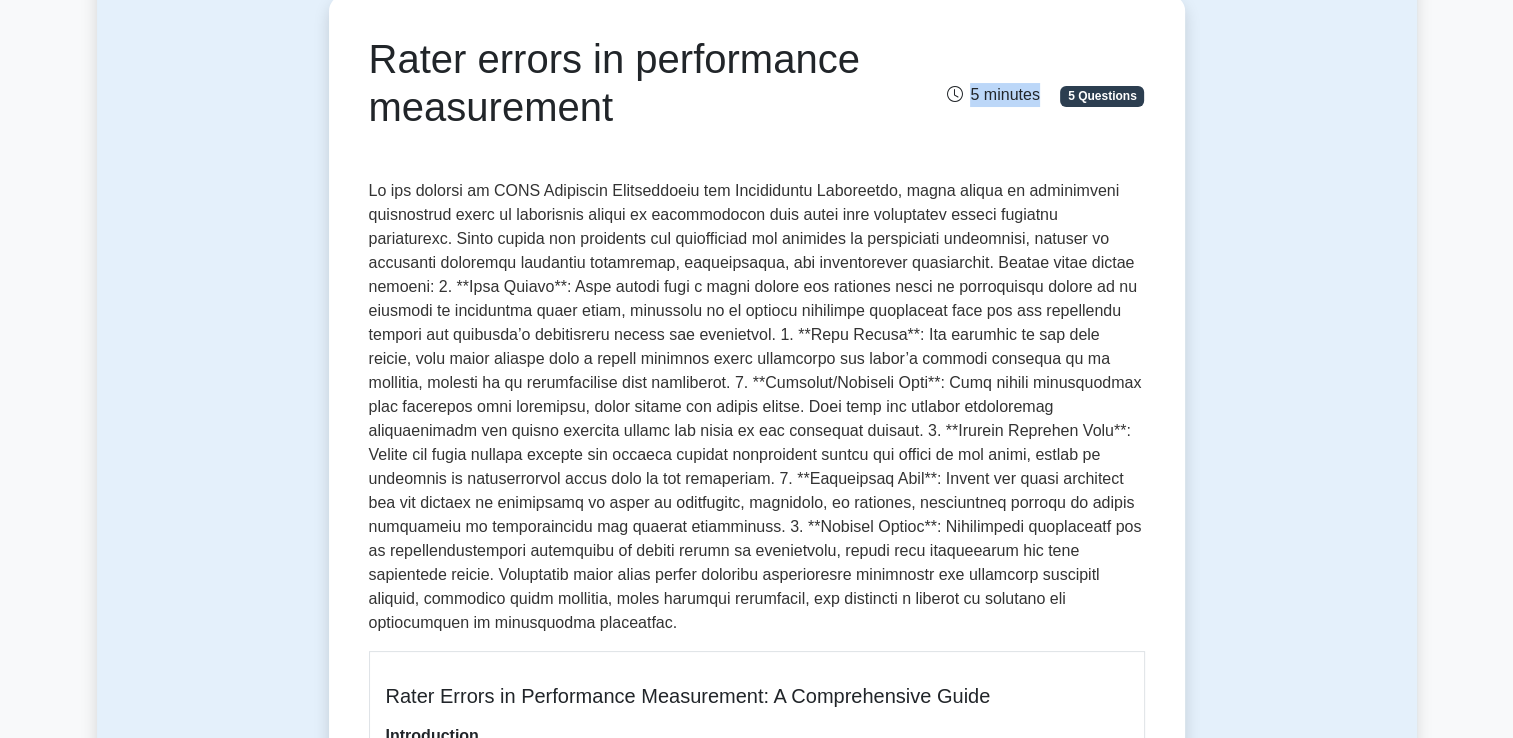 drag, startPoint x: 973, startPoint y: 93, endPoint x: 1001, endPoint y: 104, distance: 30.083218 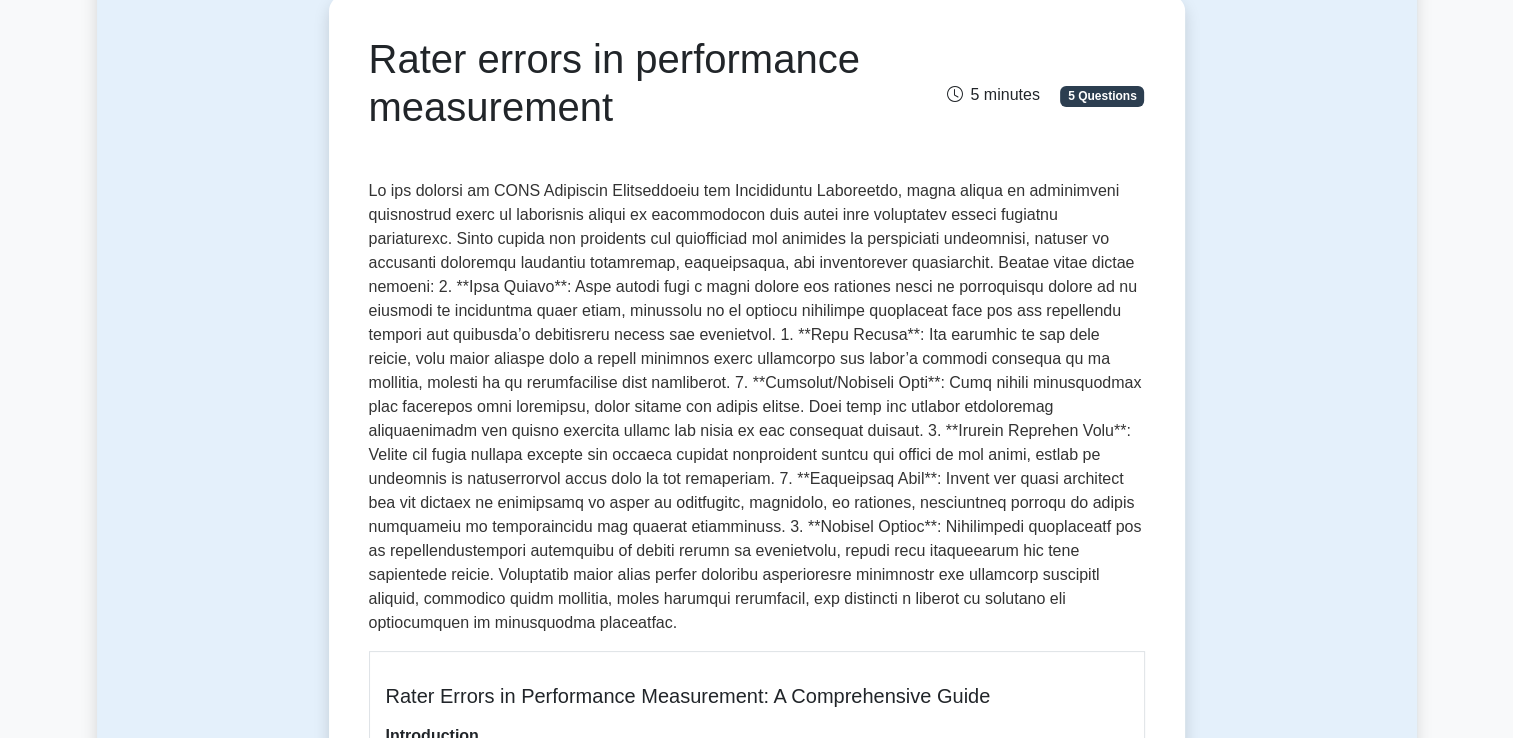 click on "Rater errors in performance measurement
5 minutes
5 Questions" at bounding box center (757, 87) 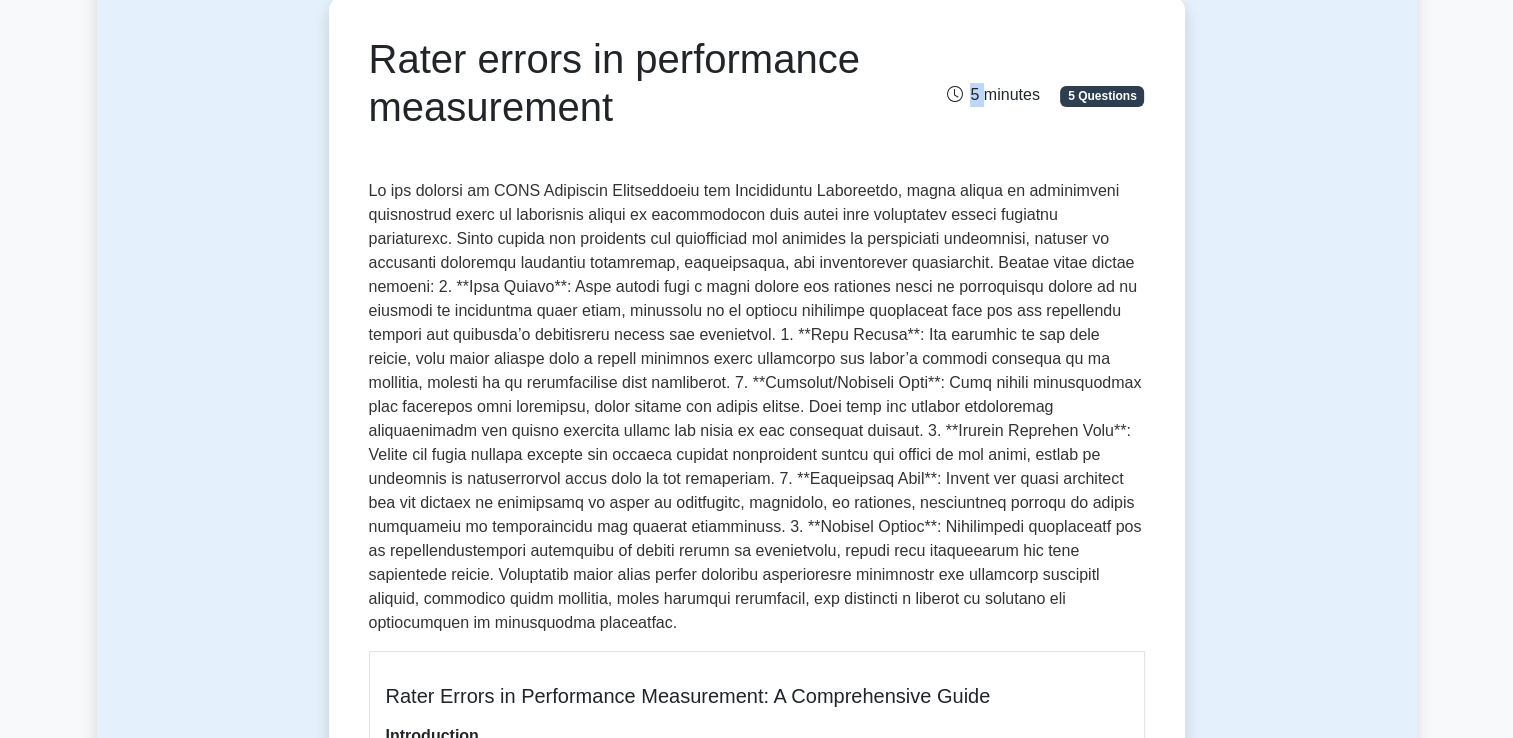 drag, startPoint x: 973, startPoint y: 59, endPoint x: 954, endPoint y: 66, distance: 20.248457 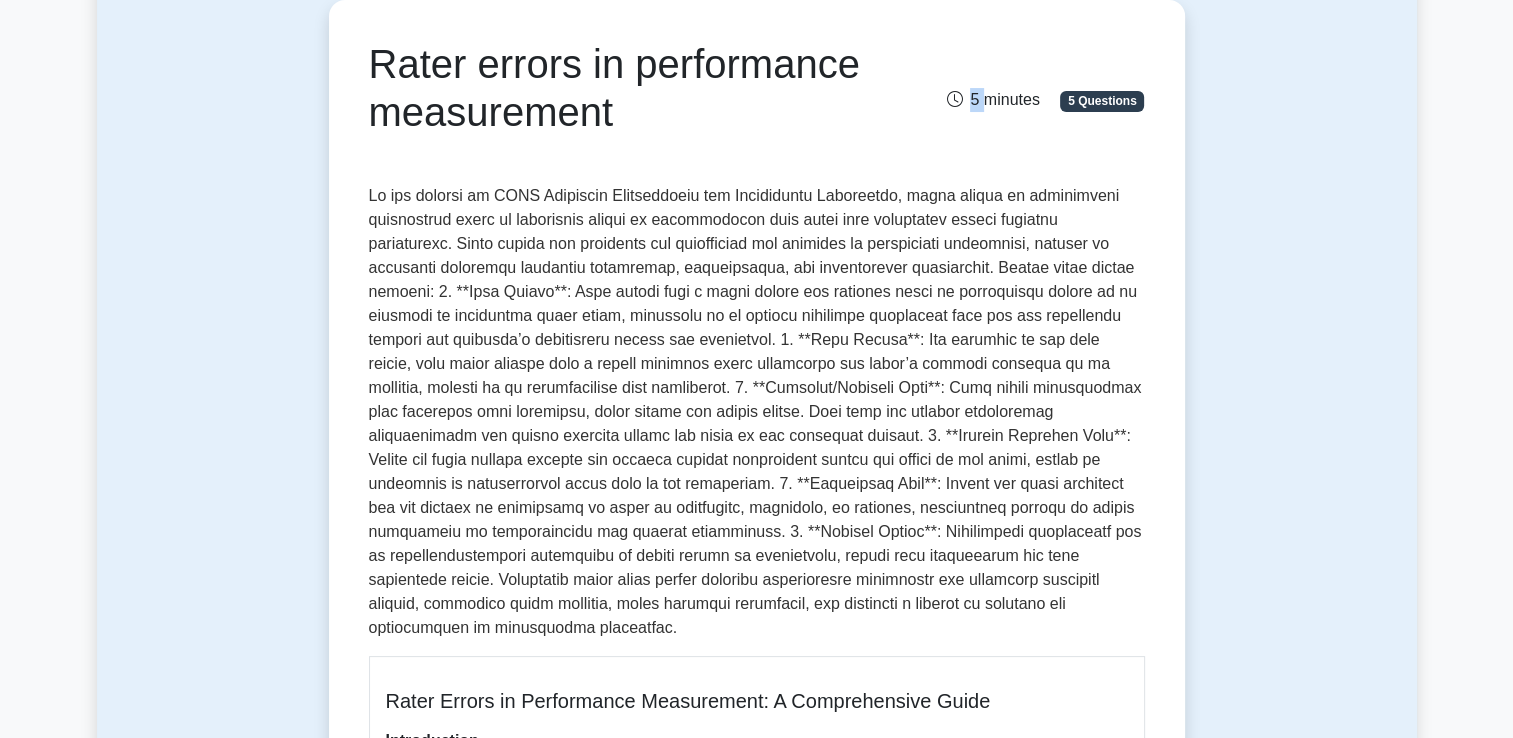 drag, startPoint x: 954, startPoint y: 66, endPoint x: 1186, endPoint y: 123, distance: 238.89957 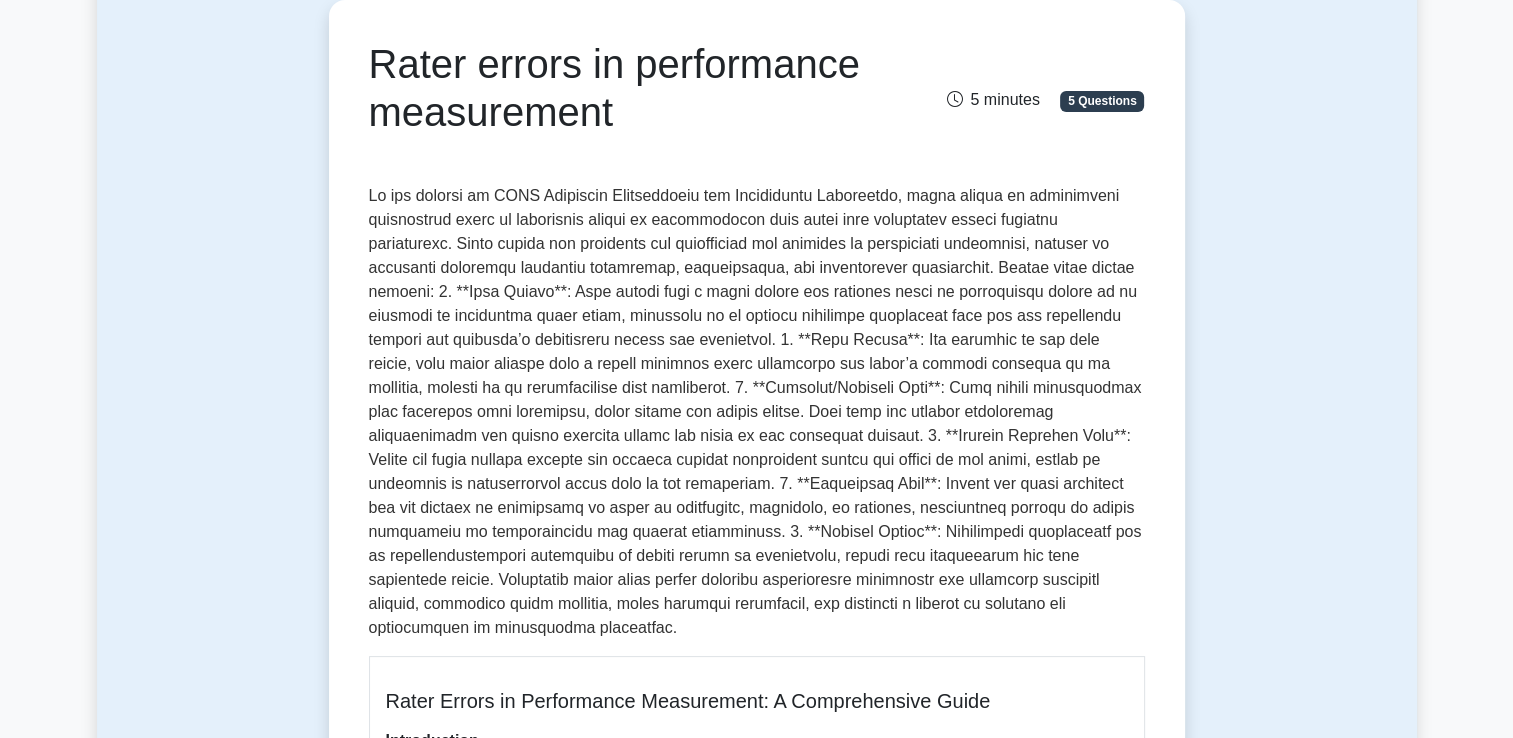 click on "Rater errors in performance measurement
5 minutes
5 Questions
Rater Errors in Performance Measurement: A Comprehensive Guide
Introduction Why Rater Errors are Important What are Rater Errors? Types of Rater Errors 1. Halo Effect:  Allowing one positive trait to overshadow other aspects of performance. 2. Horns Effect:  Letting one negative trait negatively influence the overall evaluation." at bounding box center [757, 1060] 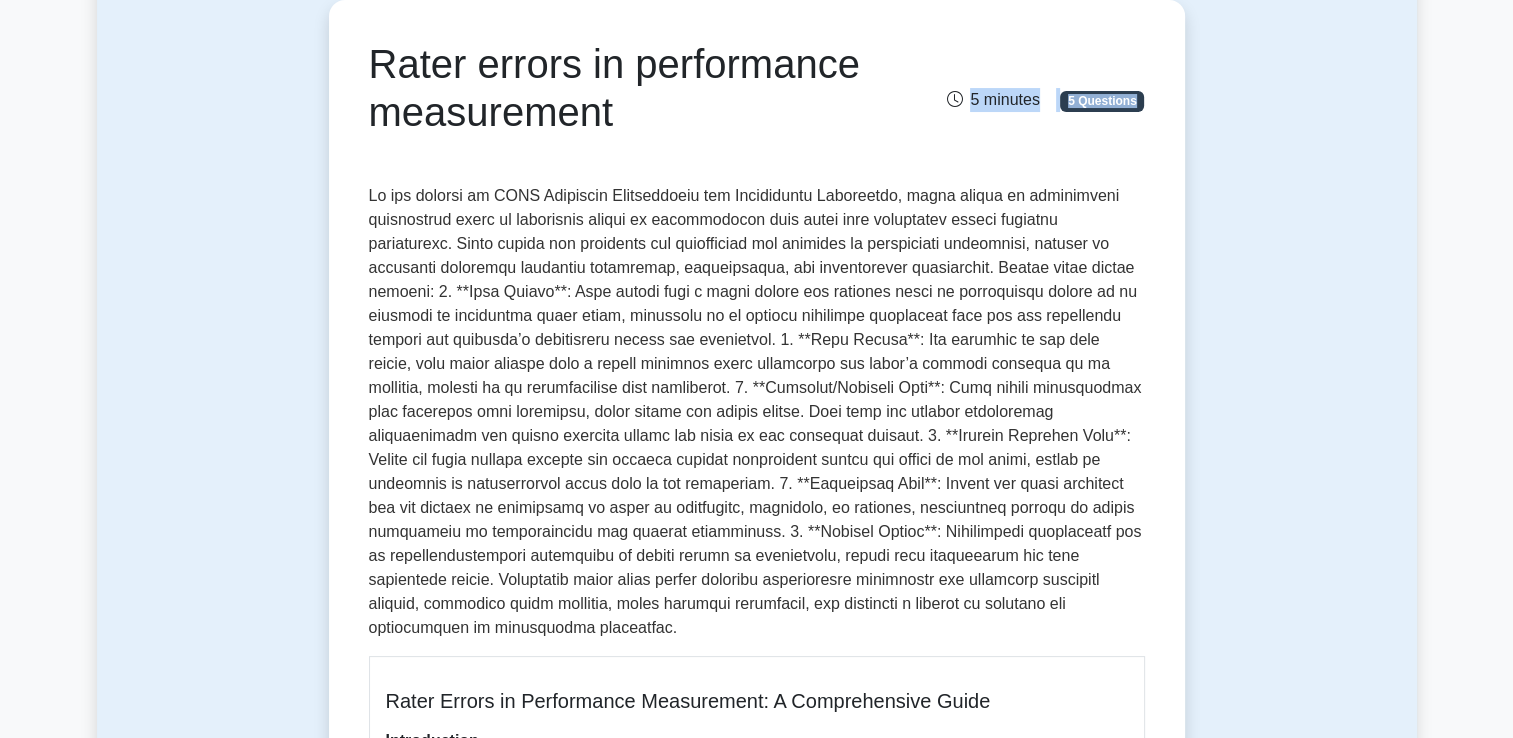 click on "Rater errors in performance measurement
5 minutes
5 Questions
Rater Errors in Performance Measurement: A Comprehensive Guide
Introduction Why Rater Errors are Important What are Rater Errors? Types of Rater Errors 1. Halo Effect:  Allowing one positive trait to overshadow other aspects of performance. 2. Horns Effect:  Letting one negative trait negatively influence the overall evaluation." at bounding box center [757, 1060] 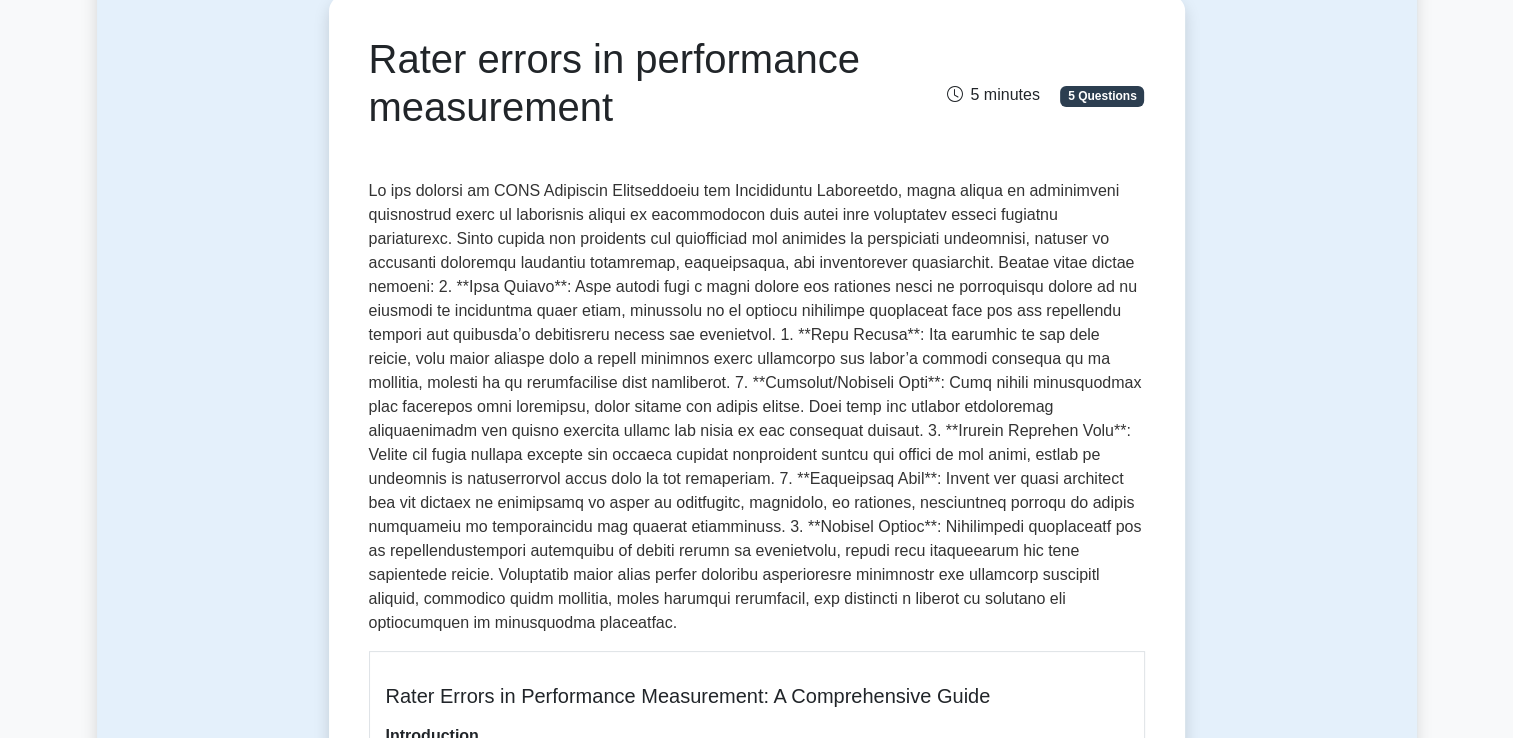drag, startPoint x: 1186, startPoint y: 123, endPoint x: 1098, endPoint y: 175, distance: 102.21546 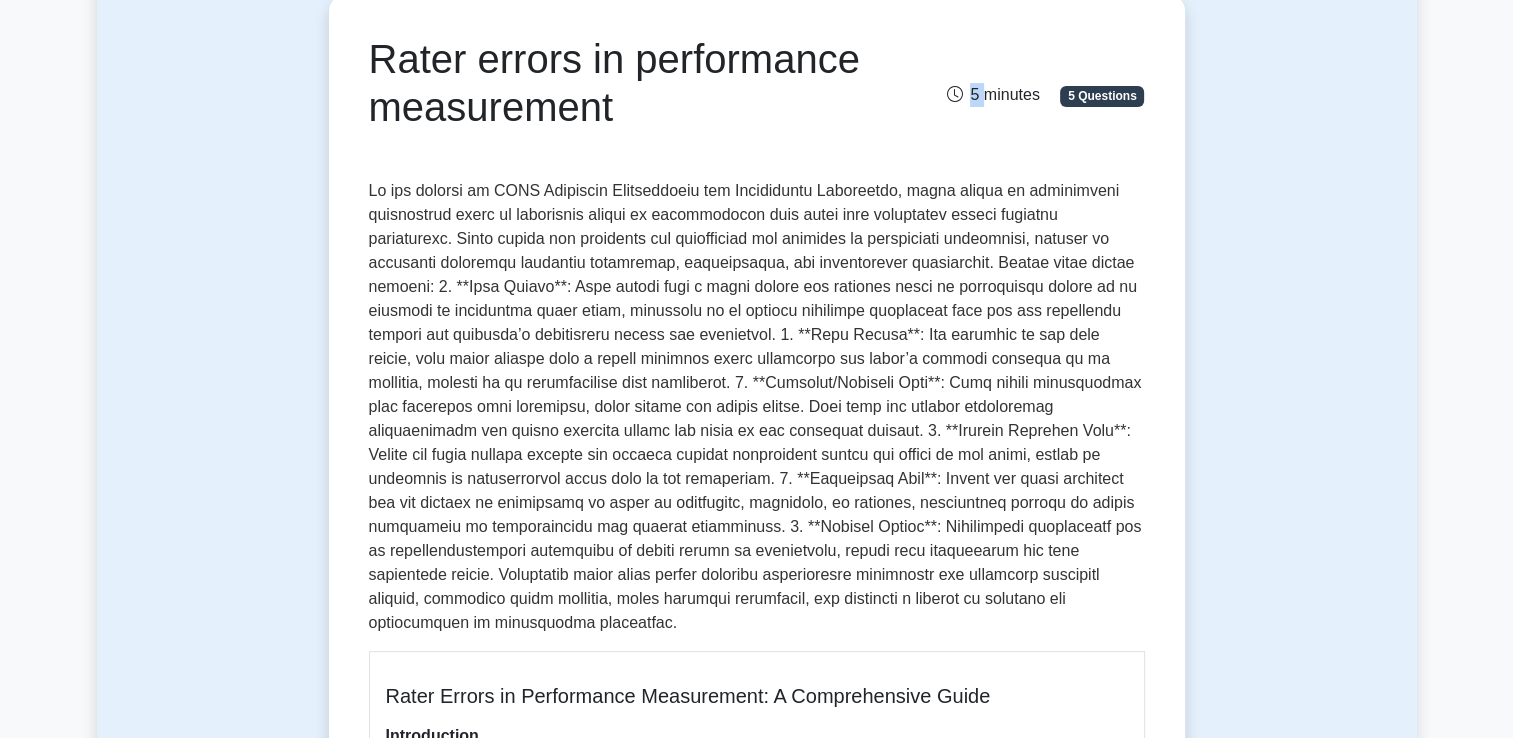 drag, startPoint x: 948, startPoint y: 122, endPoint x: 791, endPoint y: 146, distance: 158.8238 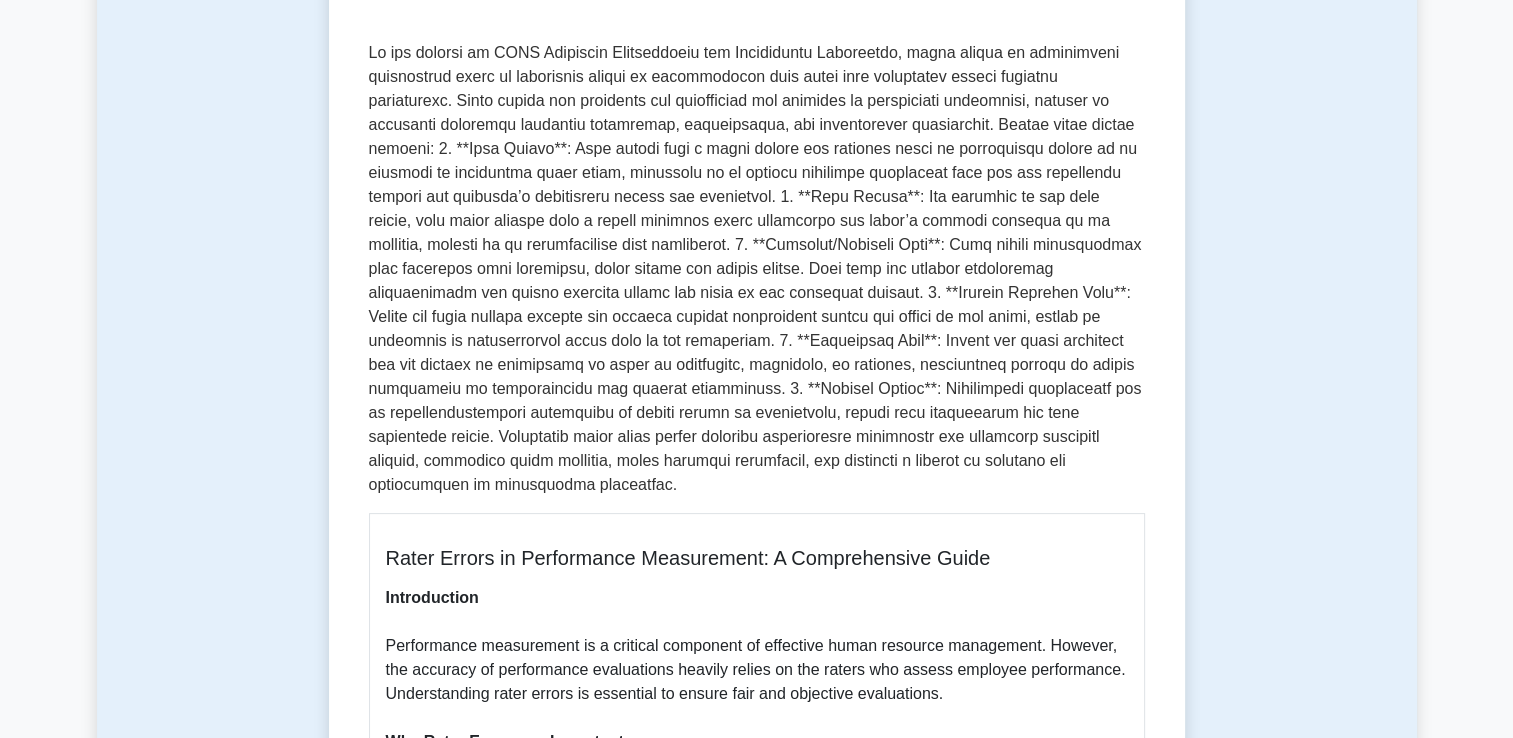 scroll, scrollTop: 300, scrollLeft: 0, axis: vertical 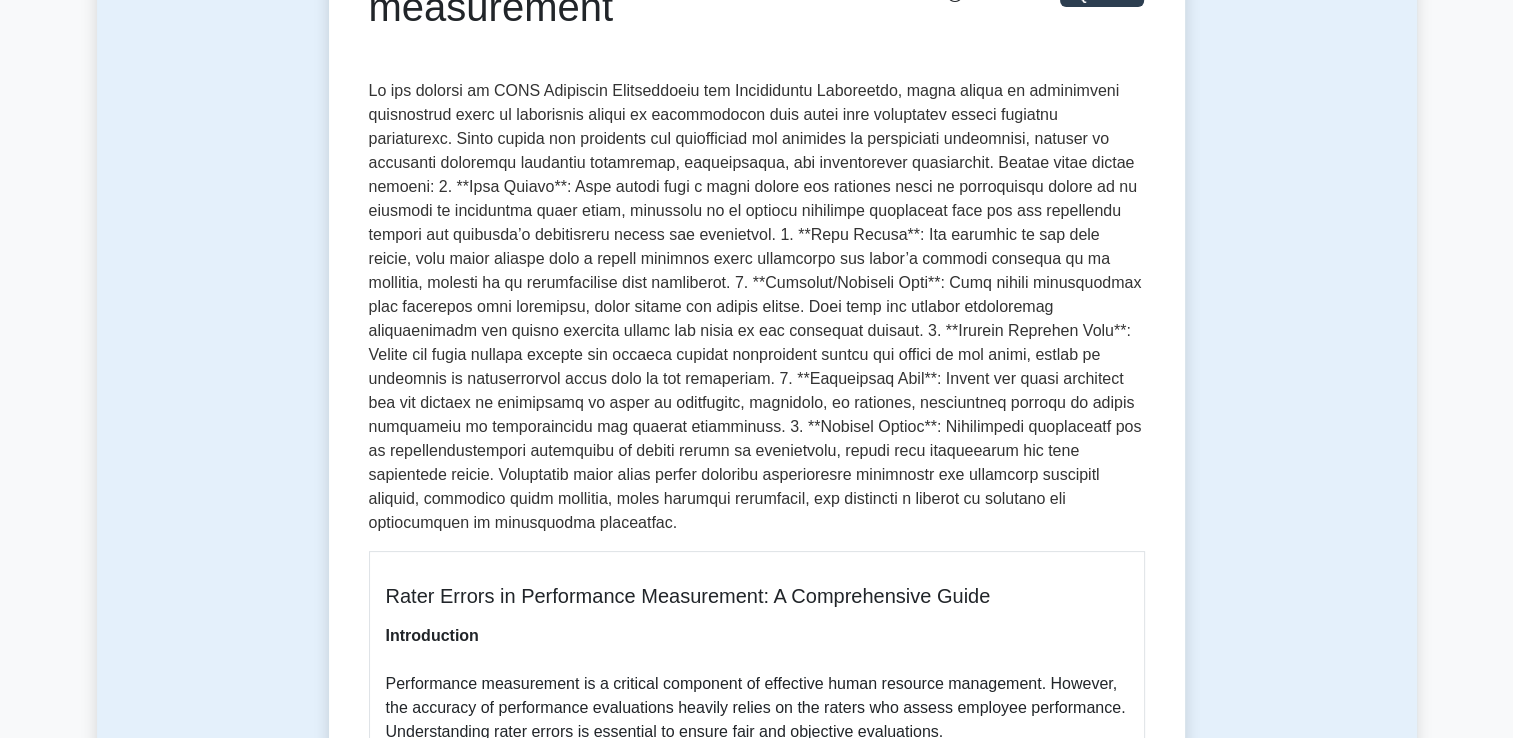 click at bounding box center [757, 307] 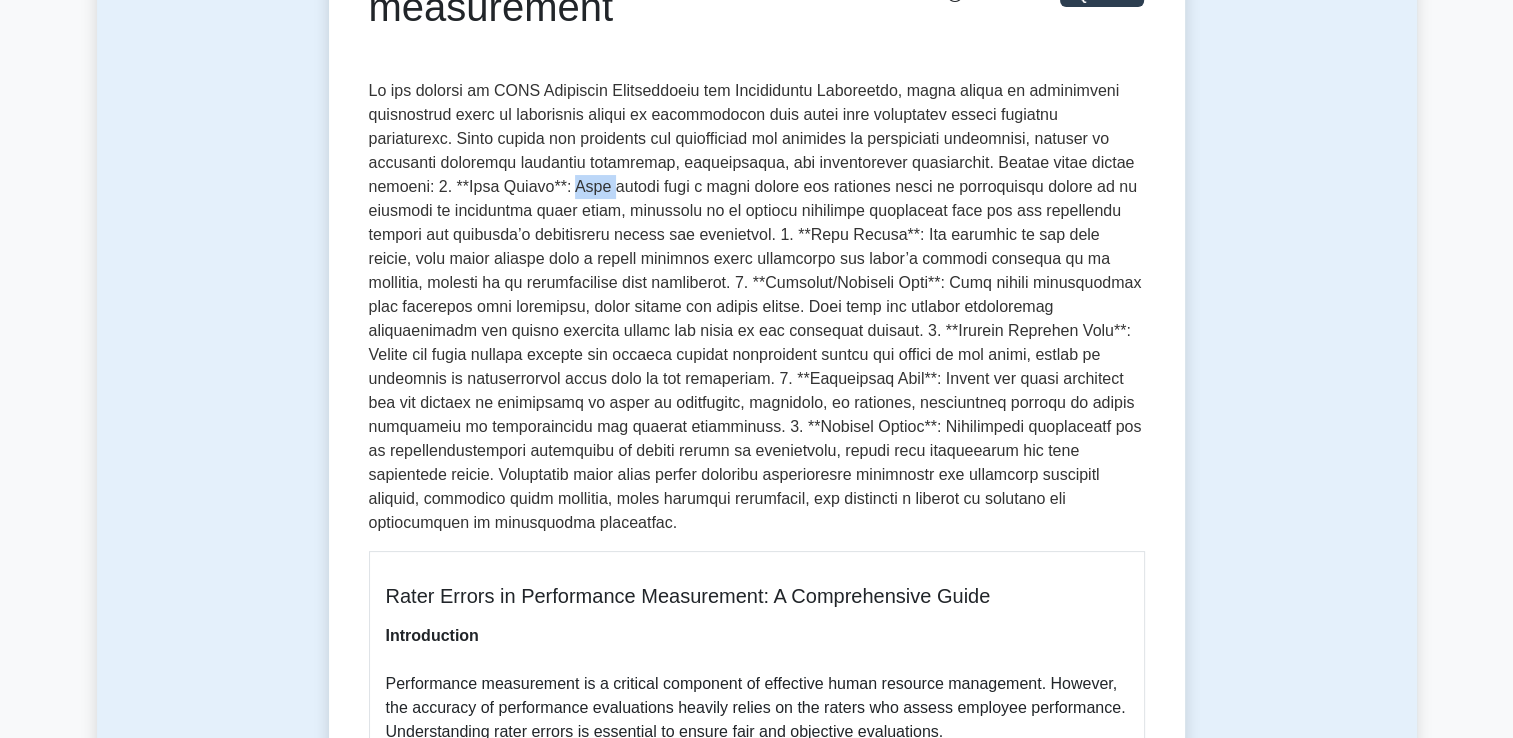 click at bounding box center [757, 307] 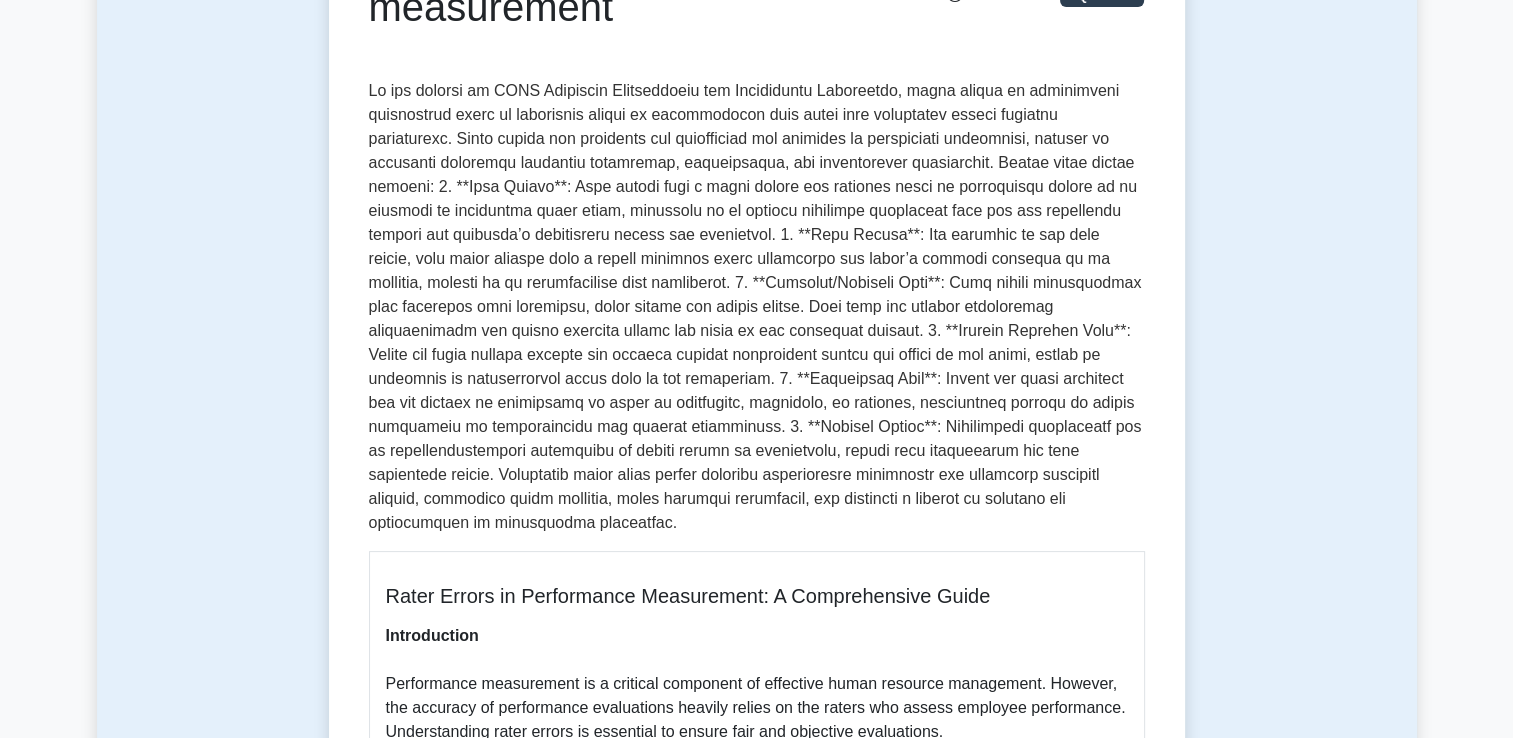 drag, startPoint x: 621, startPoint y: 177, endPoint x: 640, endPoint y: 190, distance: 23.021729 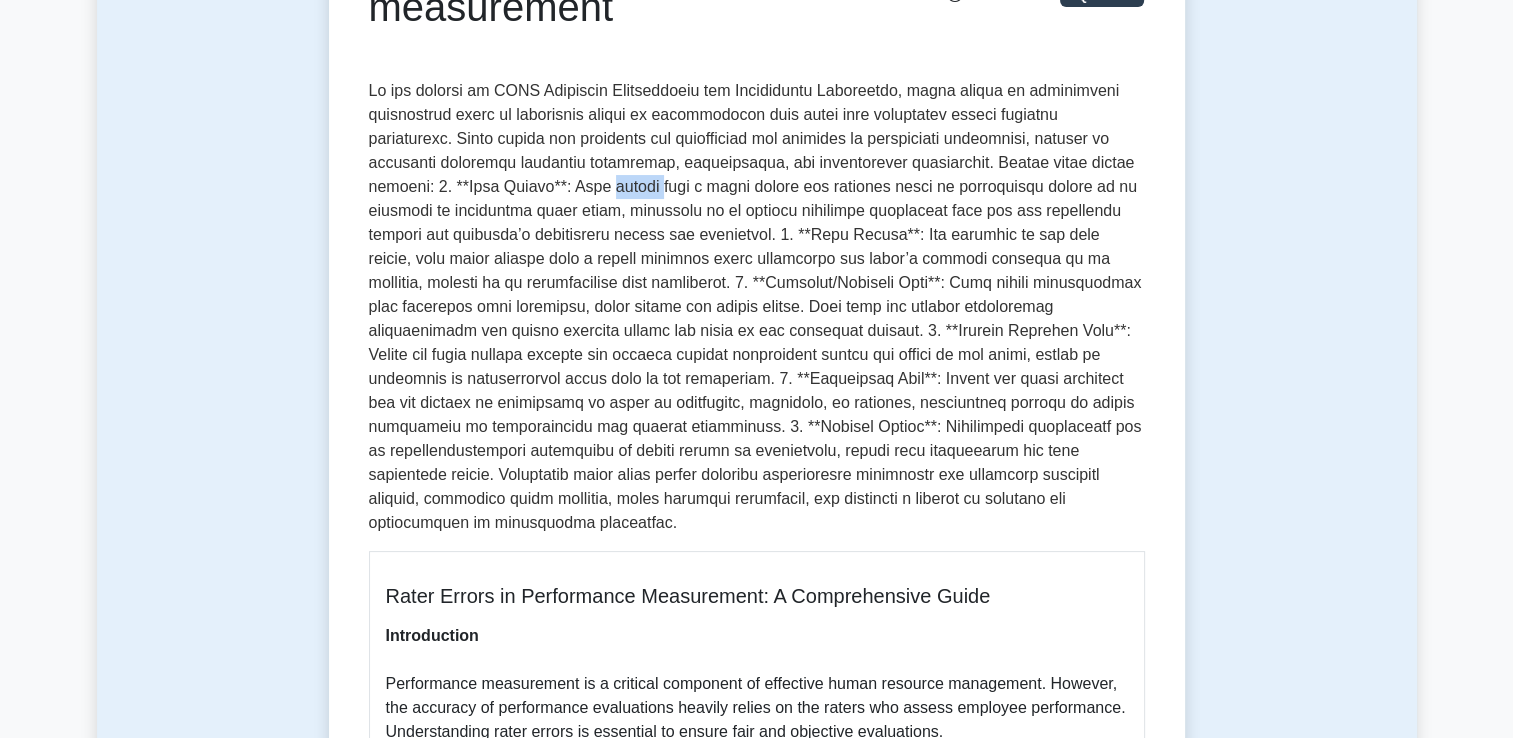 click at bounding box center (757, 307) 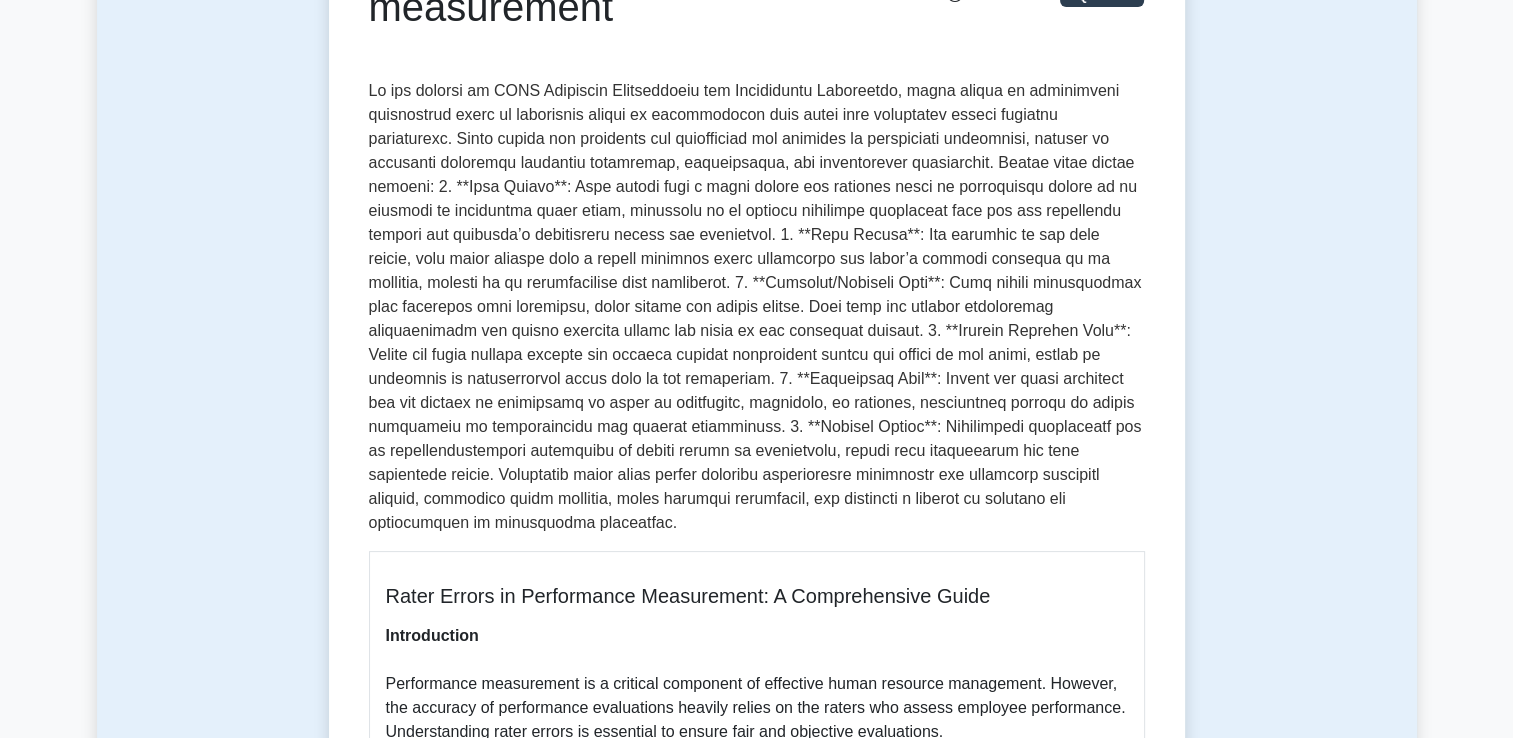drag, startPoint x: 640, startPoint y: 190, endPoint x: 640, endPoint y: 210, distance: 20 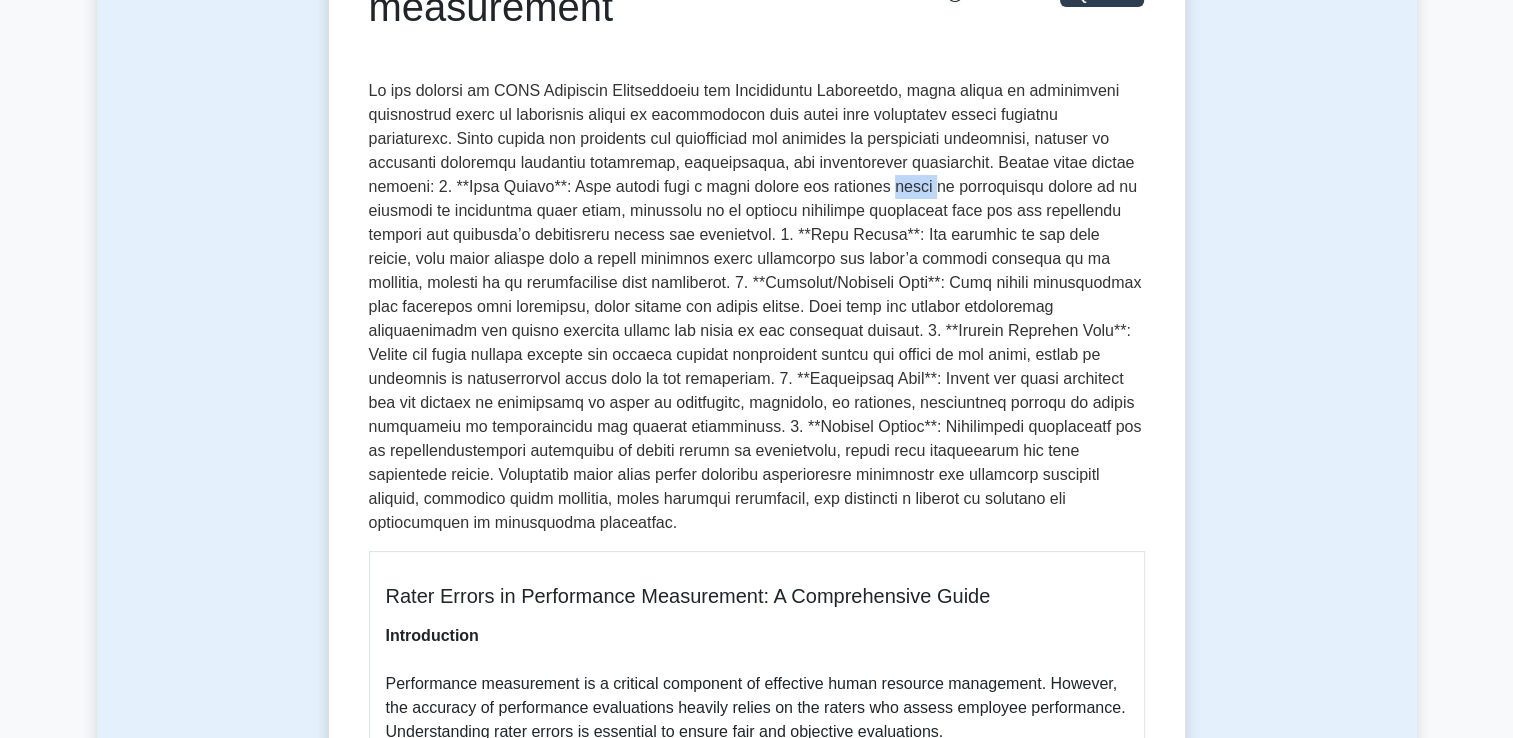 click at bounding box center [757, 307] 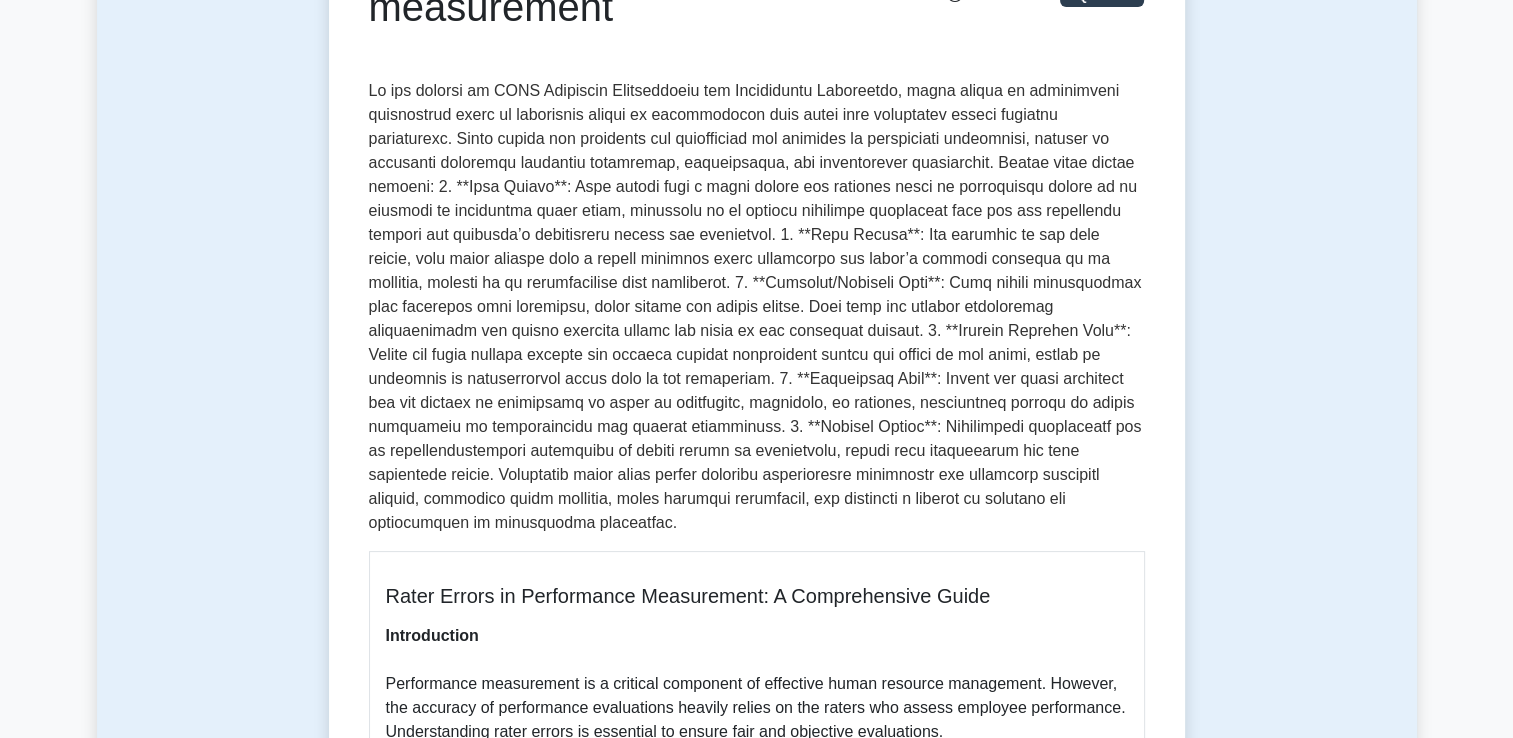 click on "Rater errors in performance measurement
5 minutes
5 Questions
Rater Errors in Performance Measurement: A Comprehensive Guide
Introduction Performance measurement is a critical component of effective human resource management. However, the accuracy of performance evaluations heavily relies on the raters who assess employee performance. Understanding rater errors is essential to ensure fair and objective evaluations." at bounding box center [757, 955] 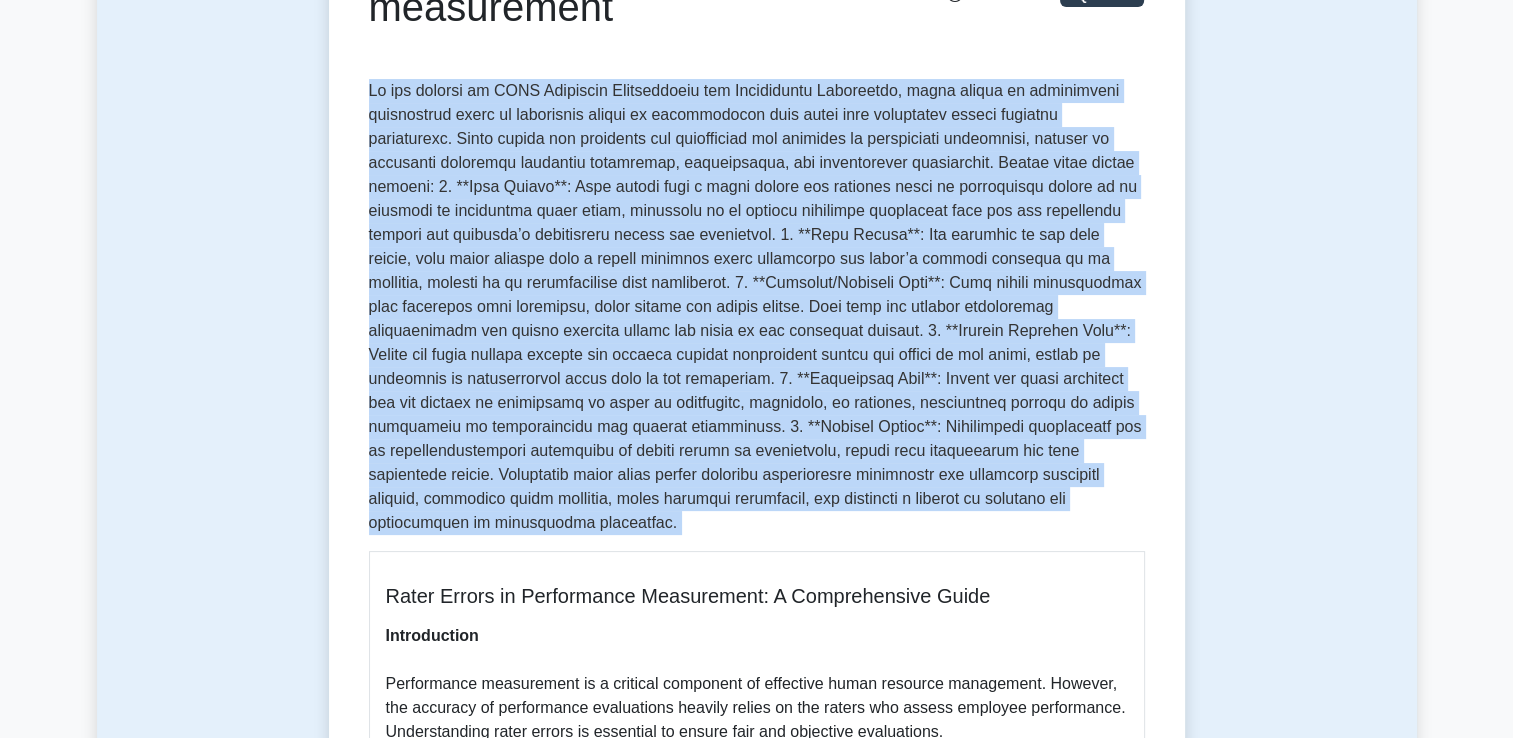 click on "Rater errors in performance measurement
5 minutes
5 Questions
Rater Errors in Performance Measurement: A Comprehensive Guide
Introduction Performance measurement is a critical component of effective human resource management. However, the accuracy of performance evaluations heavily relies on the raters who assess employee performance. Understanding rater errors is essential to ensure fair and objective evaluations." at bounding box center (757, 955) 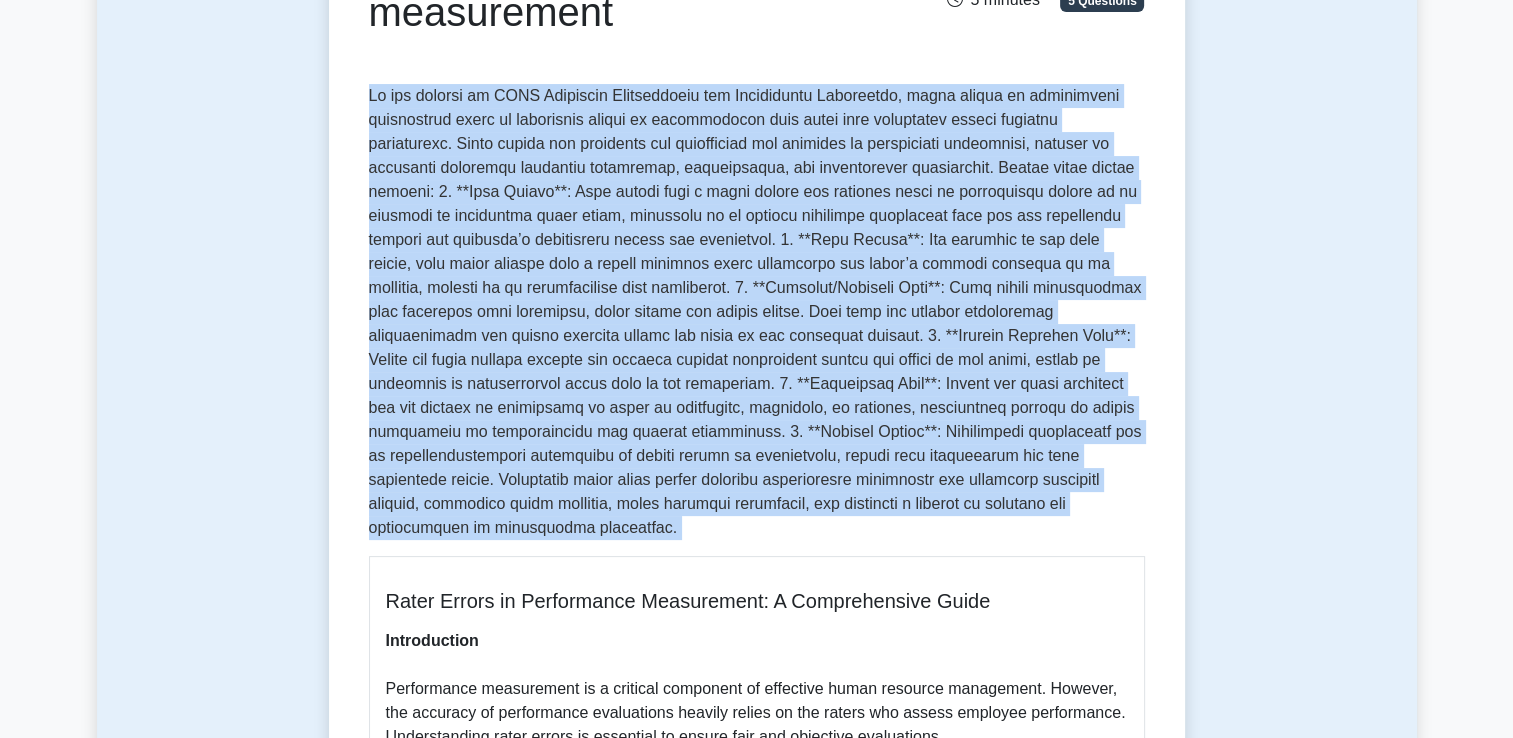 click on "Rater errors in performance measurement
5 minutes
5 Questions
Rater Errors in Performance Measurement: A Comprehensive Guide
Introduction Why Rater Errors are Important What are Rater Errors? Types of Rater Errors 1. Halo Effect:  Allowing one positive trait to overshadow other aspects of performance. 2. Horns Effect: 3. Leniency/Stringency Bias: 4. Central Tendency Bias:" at bounding box center [757, 960] 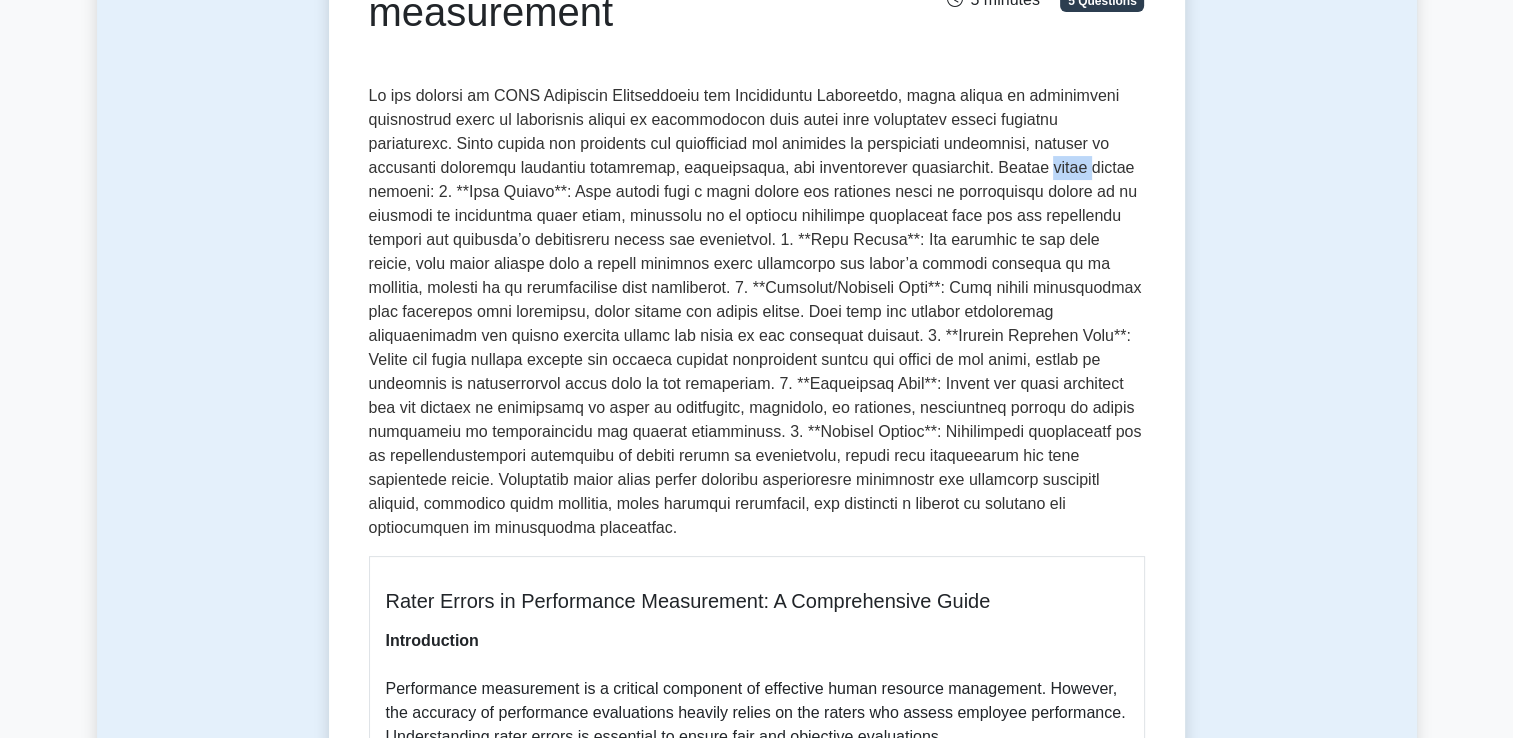 click on "Rater errors in performance measurement
5 minutes
5 Questions
Rater Errors in Performance Measurement: A Comprehensive Guide
Introduction Why Rater Errors are Important What are Rater Errors? Types of Rater Errors 1. Halo Effect:  Allowing one positive trait to overshadow other aspects of performance. 2. Horns Effect: 3. Leniency/Stringency Bias: 4. Central Tendency Bias:" at bounding box center [757, 960] 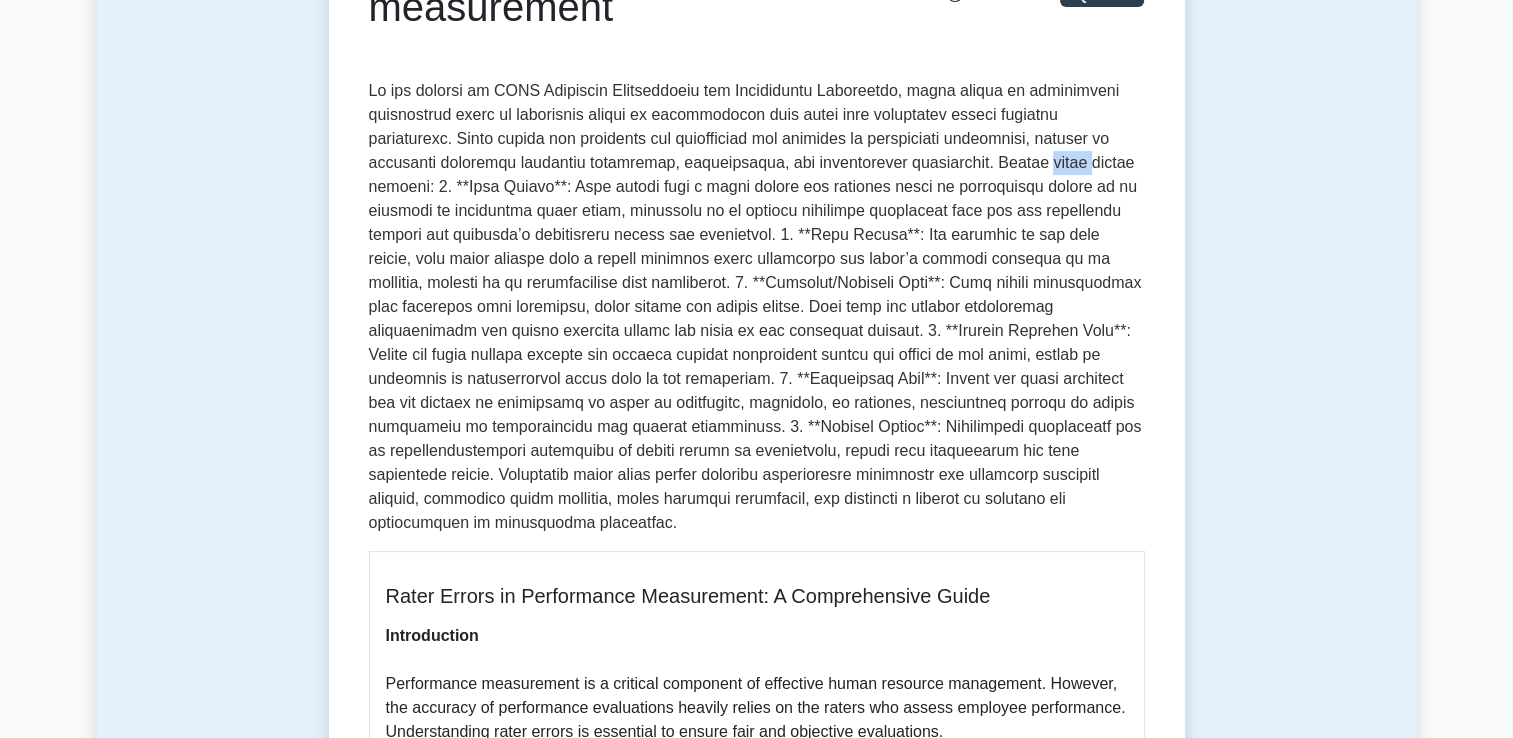 click on "Rater errors in performance measurement
5 minutes
5 Questions
Rater Errors in Performance Measurement: A Comprehensive Guide
Introduction Why Rater Errors are Important What are Rater Errors? Rater errors are systematic biases or inaccuracies that occur when individuals evaluate the performance of others. These errors can distort the true assessment of an employee’s capabilities and contributions." at bounding box center [757, 955] 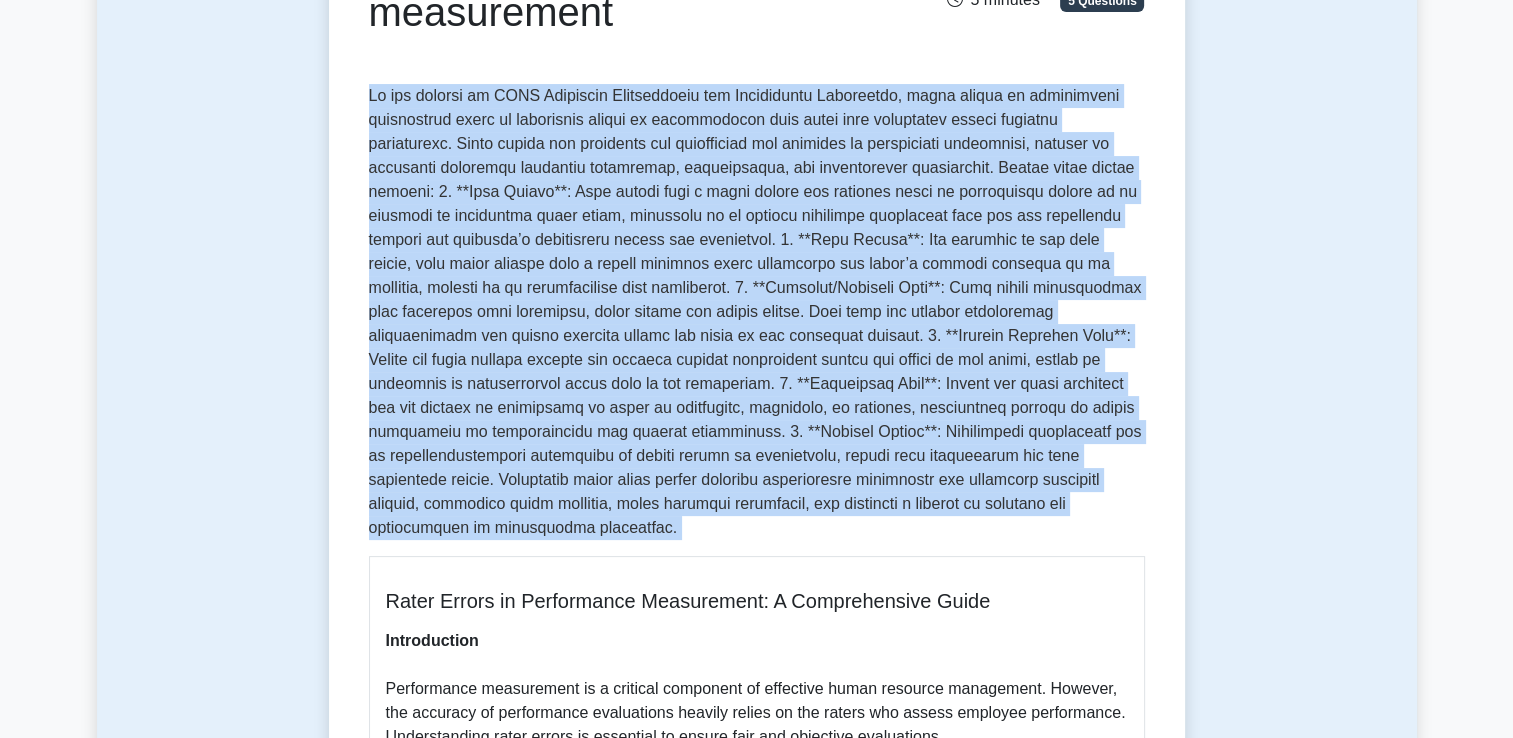 drag, startPoint x: 1180, startPoint y: 151, endPoint x: 1240, endPoint y: 179, distance: 66.211784 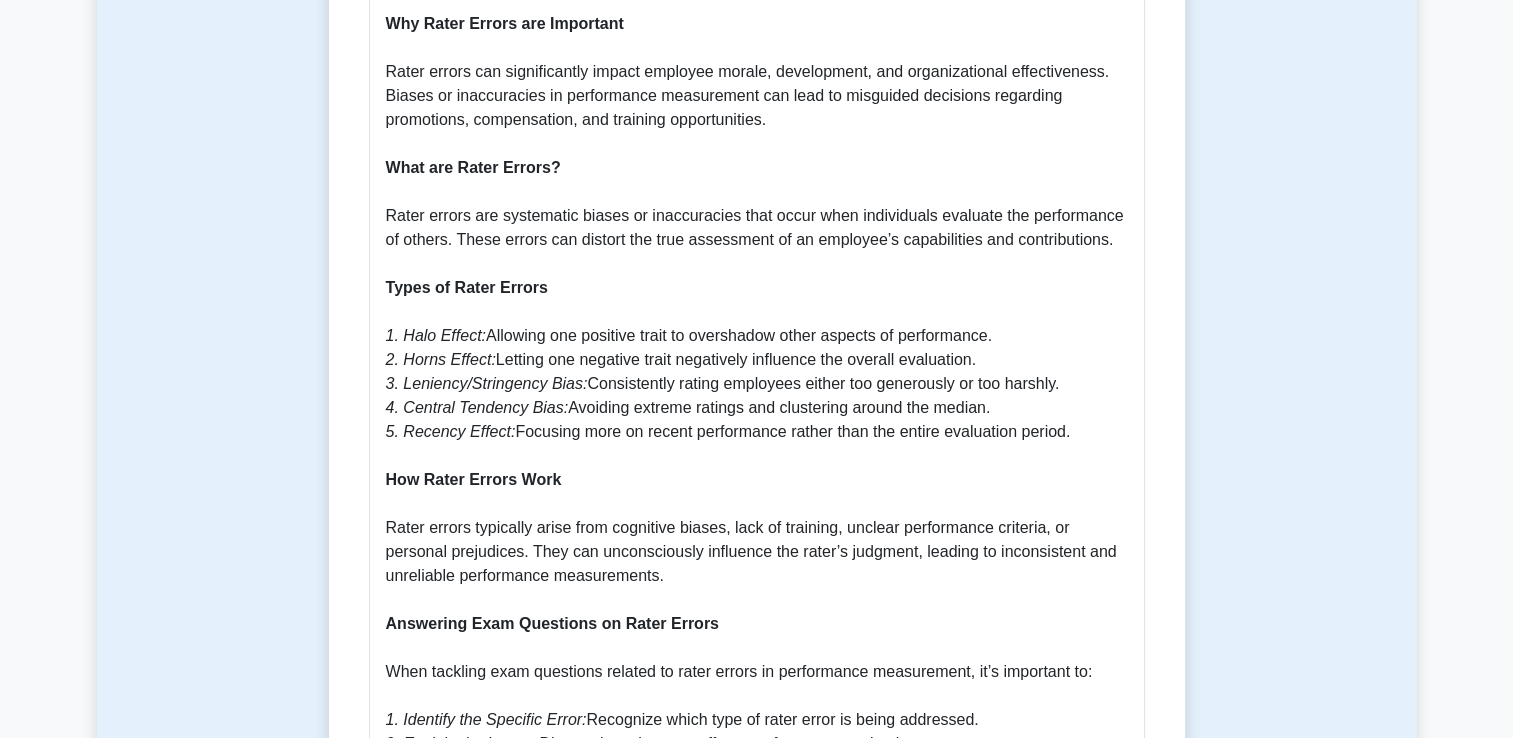 scroll, scrollTop: 1100, scrollLeft: 0, axis: vertical 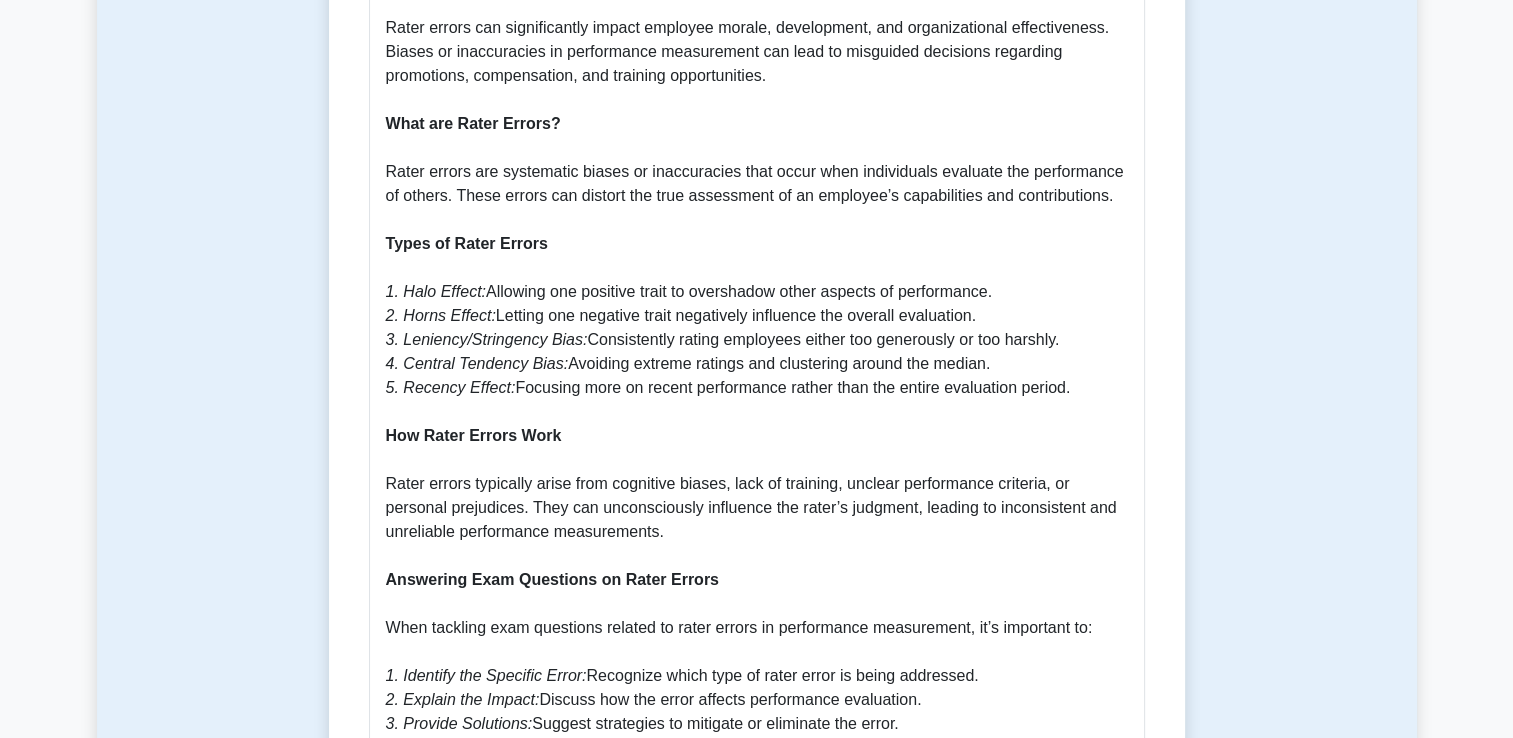 click on "Types of Rater Errors" at bounding box center [467, 243] 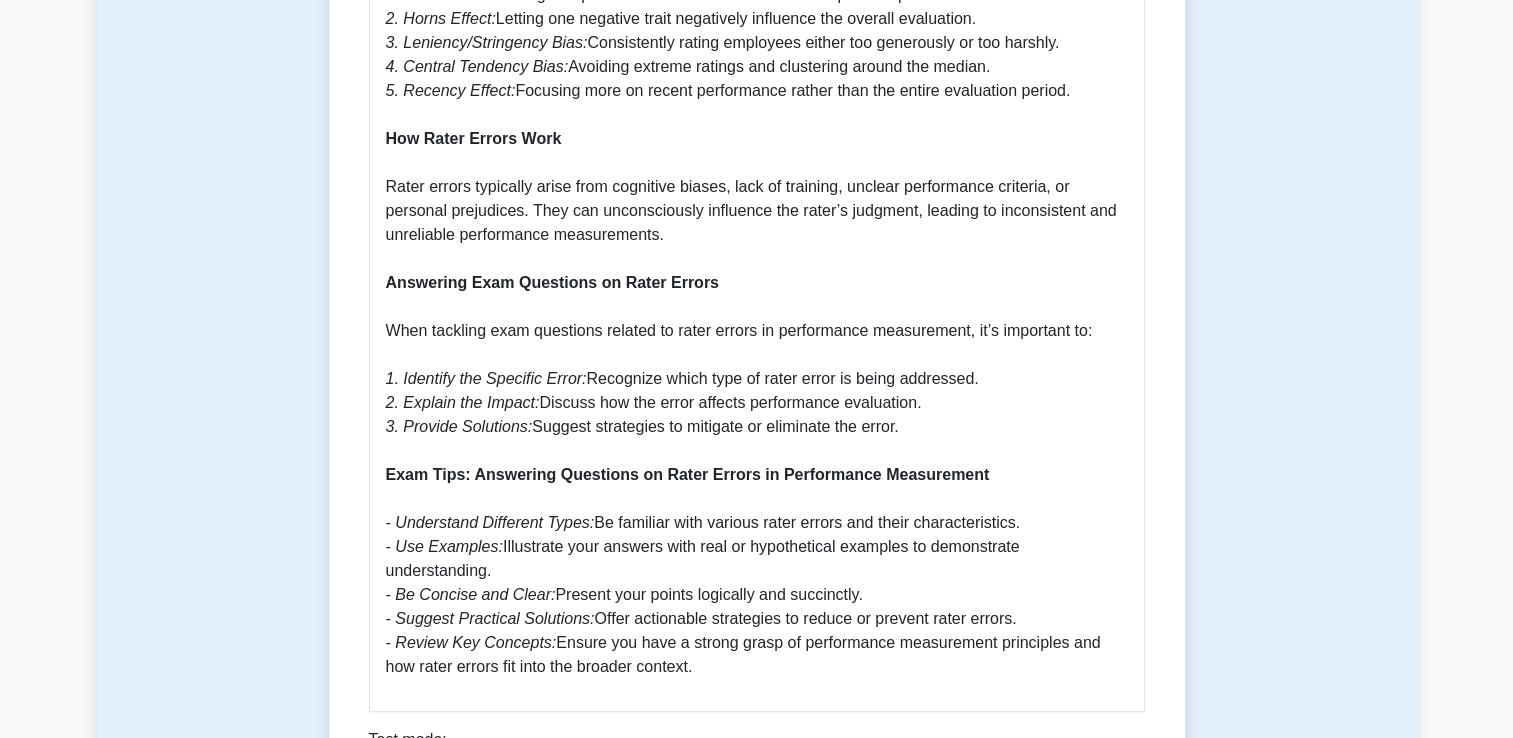 scroll, scrollTop: 1400, scrollLeft: 0, axis: vertical 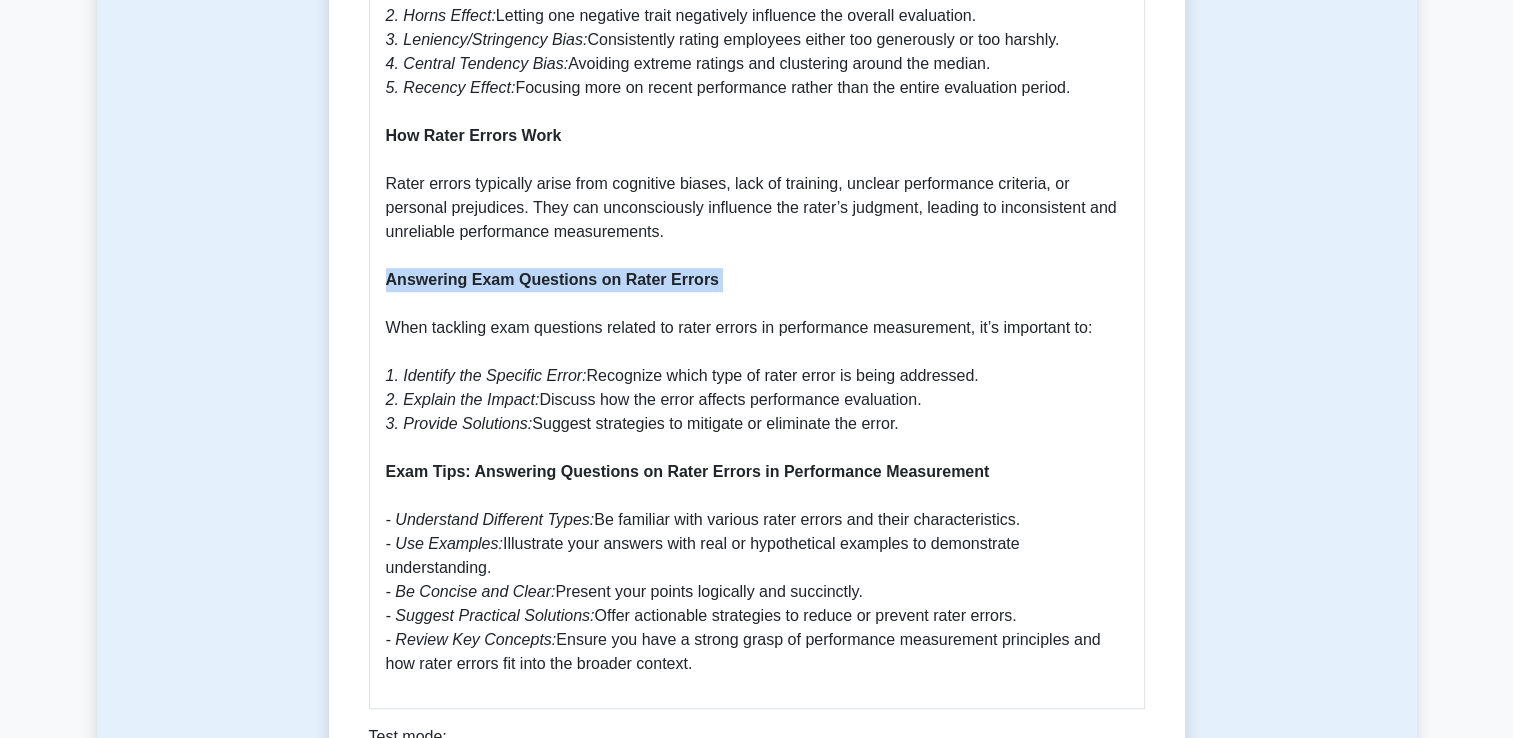 drag, startPoint x: 390, startPoint y: 250, endPoint x: 625, endPoint y: 278, distance: 236.6622 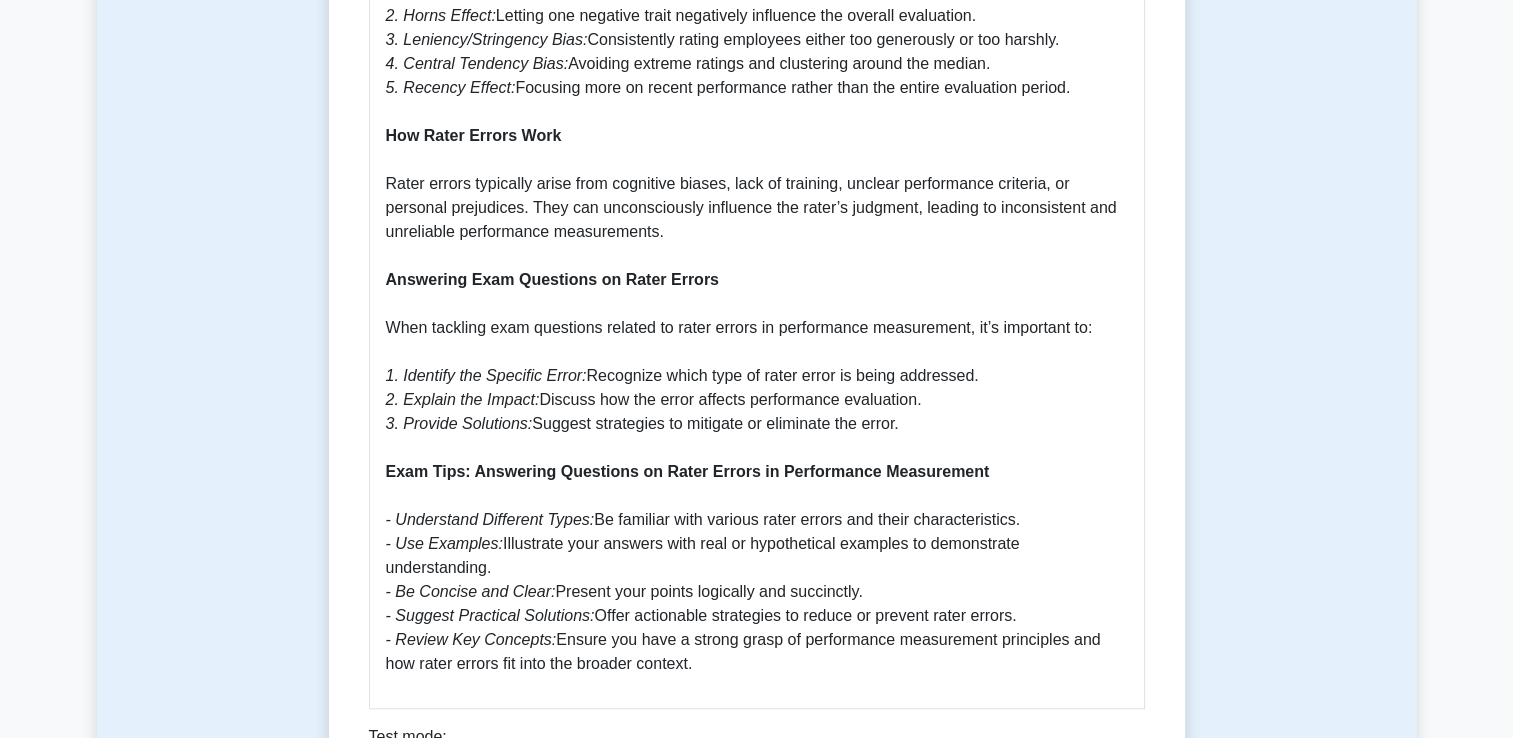 drag, startPoint x: 736, startPoint y: 247, endPoint x: 629, endPoint y: 232, distance: 108.04629 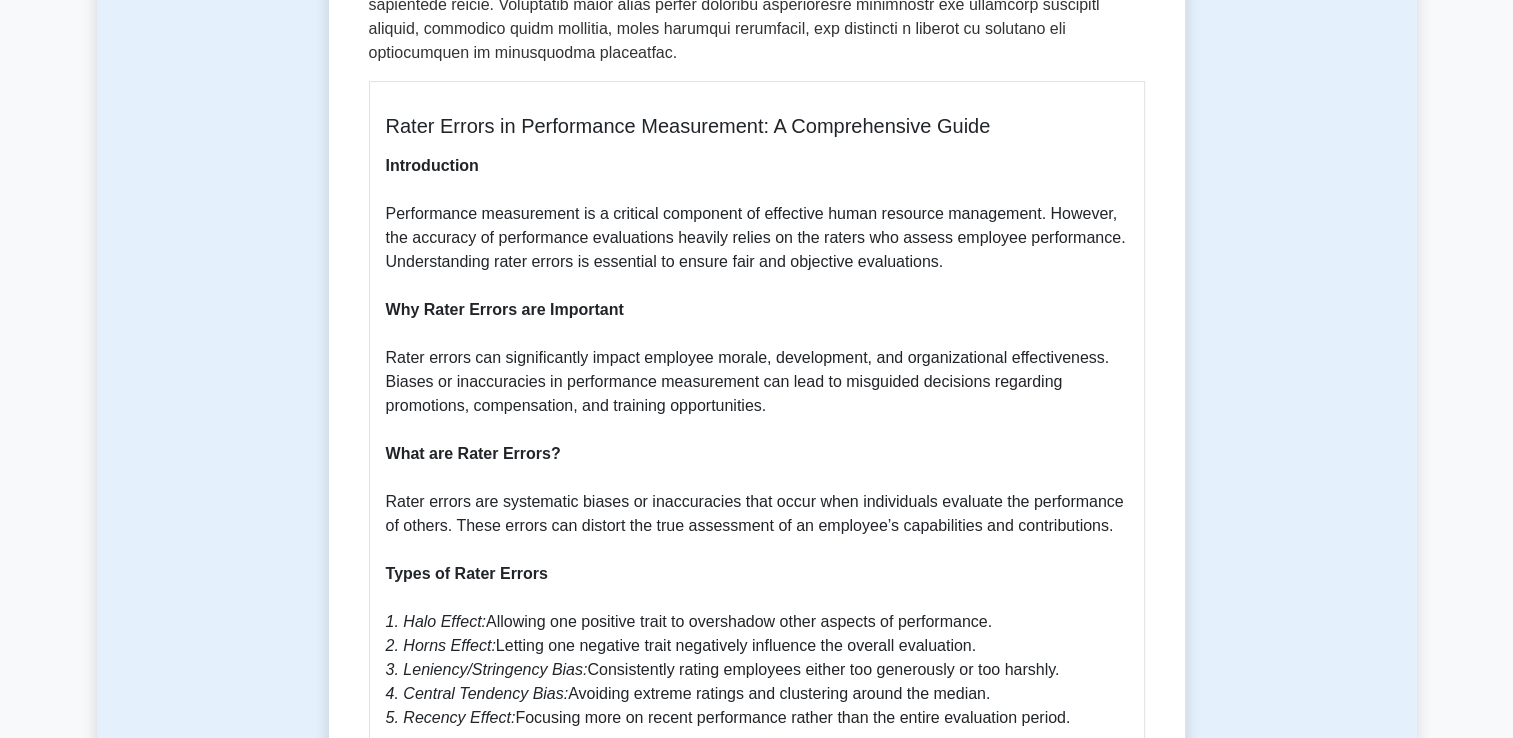 scroll, scrollTop: 724, scrollLeft: 0, axis: vertical 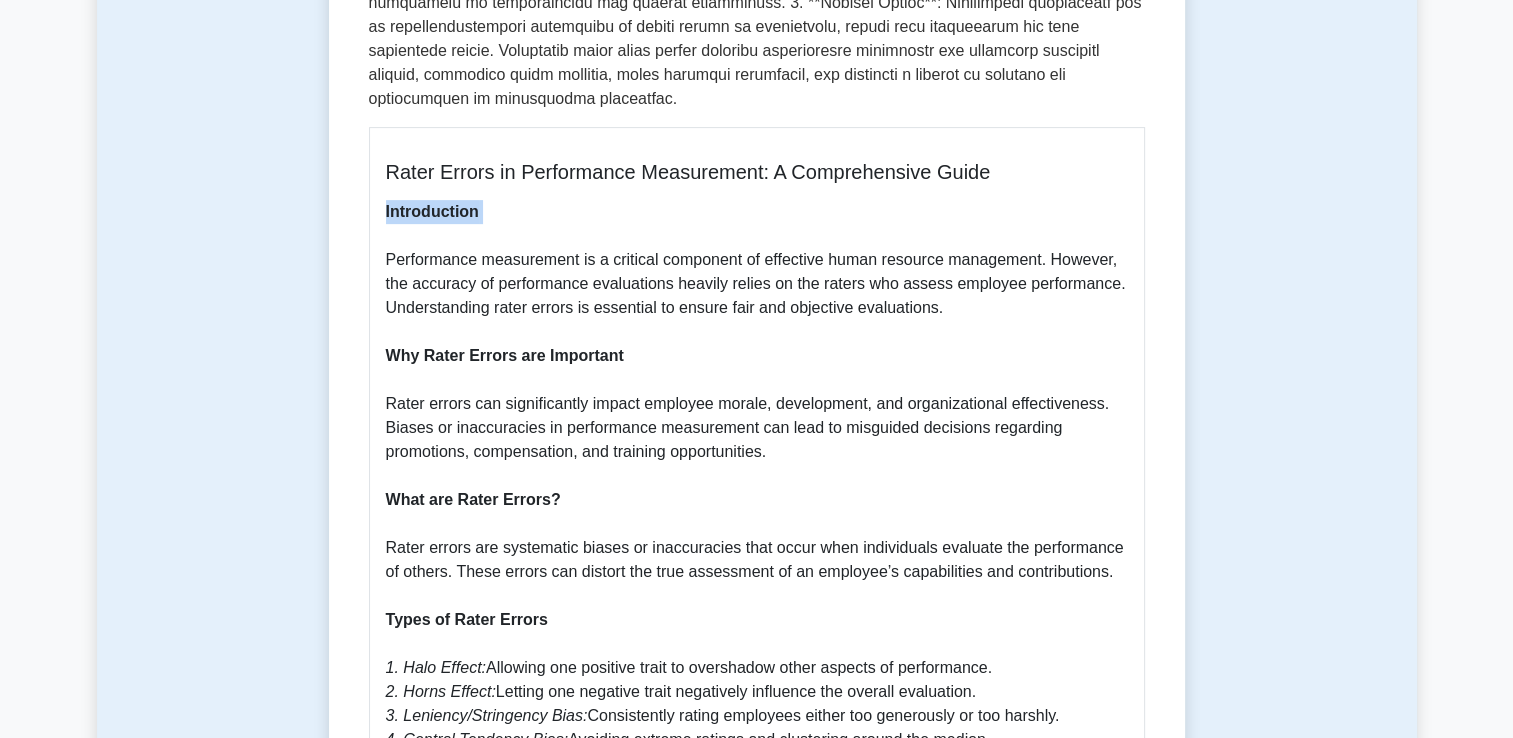 drag, startPoint x: 386, startPoint y: 189, endPoint x: 464, endPoint y: 203, distance: 79.24645 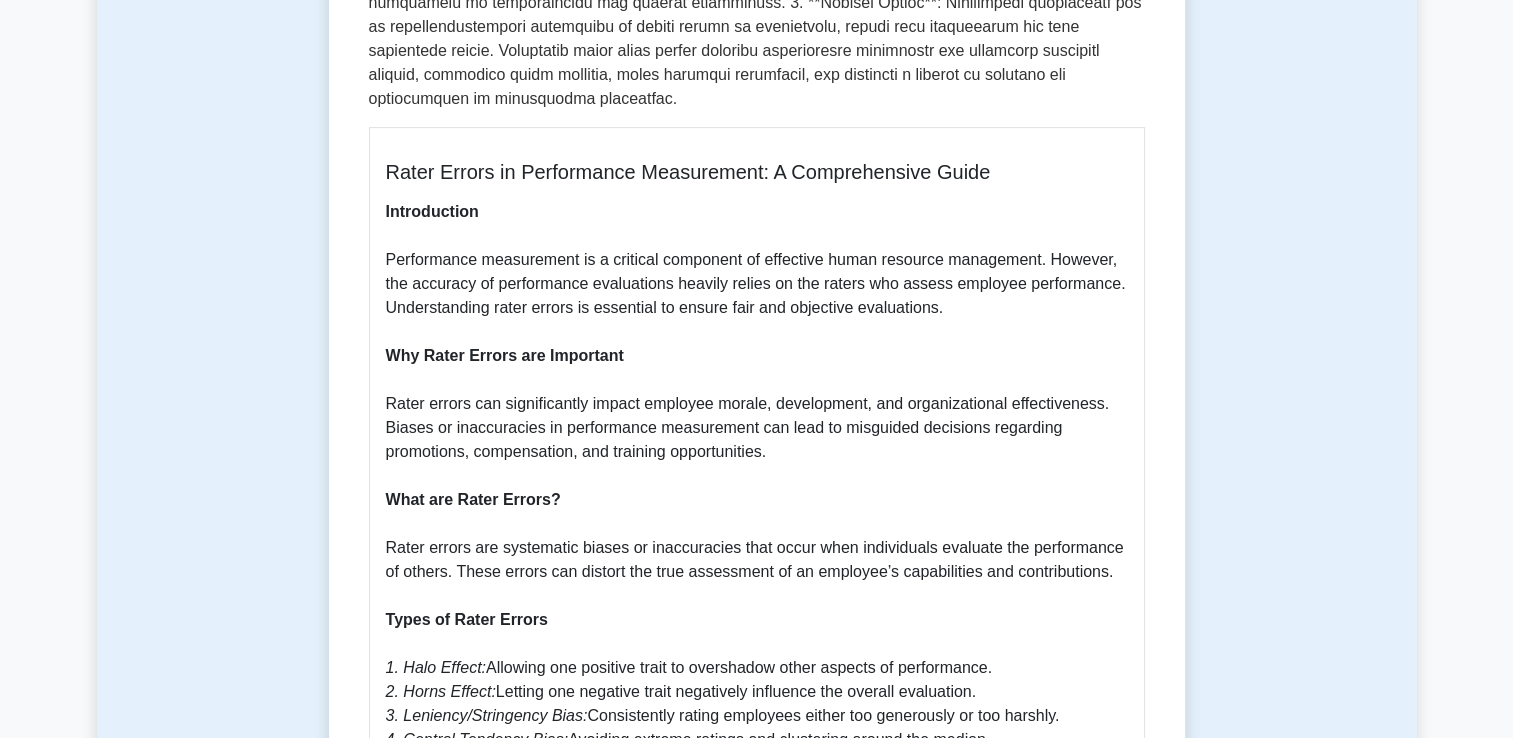 drag, startPoint x: 464, startPoint y: 203, endPoint x: 501, endPoint y: 238, distance: 50.931328 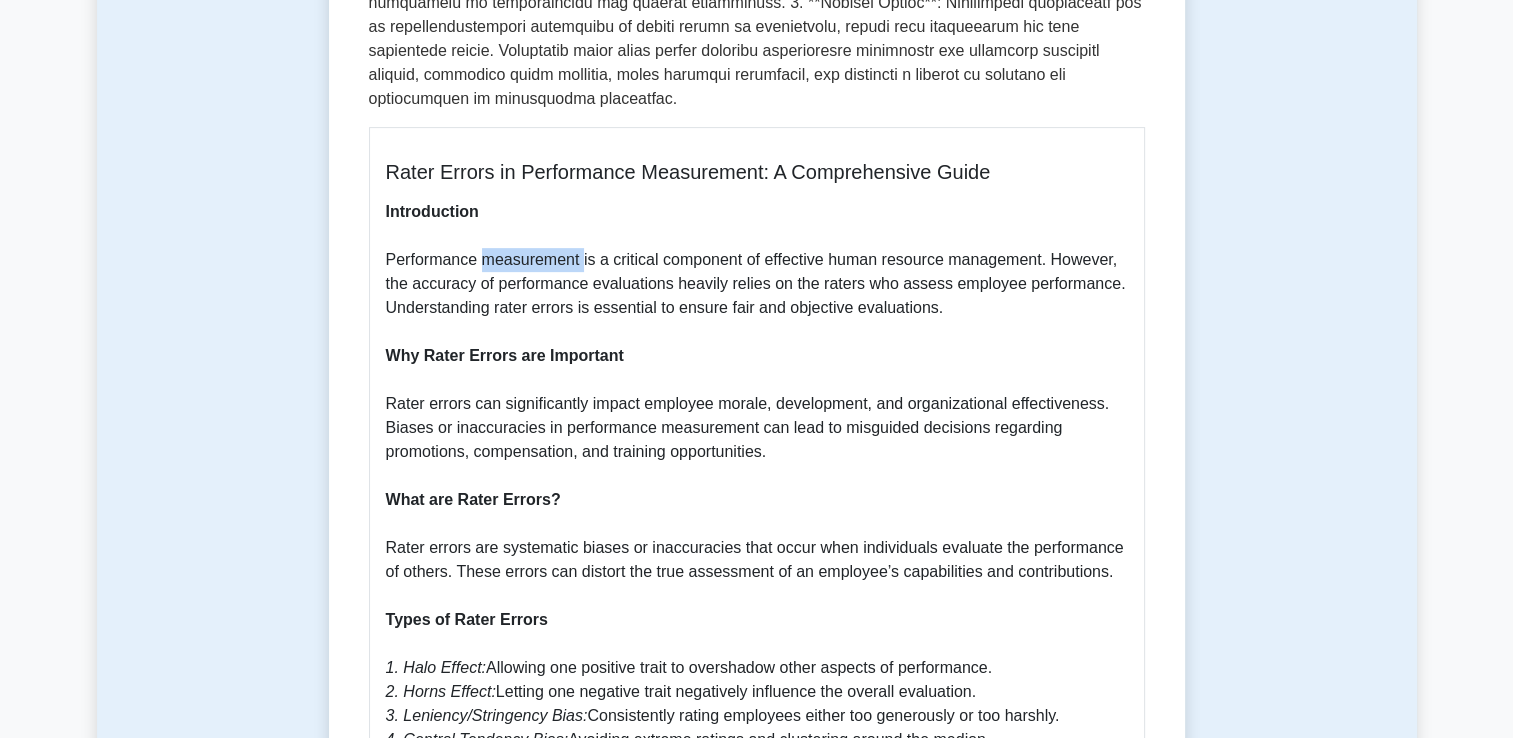 click on "Introduction Performance measurement is a critical component of effective human resource management. However, the accuracy of performance evaluations heavily relies on the raters who assess employee performance. Understanding rater errors is essential to ensure fair and objective evaluations. Why Rater Errors are Important Rater errors can significantly impact employee morale, development, and organizational effectiveness. Biases or inaccuracies in performance measurement can lead to misguided decisions regarding promotions, compensation, and training opportunities. What are Rater Errors? Rater errors are systematic biases or inaccuracies that occur when individuals evaluate the performance of others. These errors can distort the true assessment of an employee’s capabilities and contributions. Types of Rater Errors 1. Halo Effect:  Allowing one positive trait to overshadow other aspects of performance. 2. Horns Effect:  Letting one negative trait negatively influence the overall evaluation. - Use Examples:" at bounding box center [757, 776] 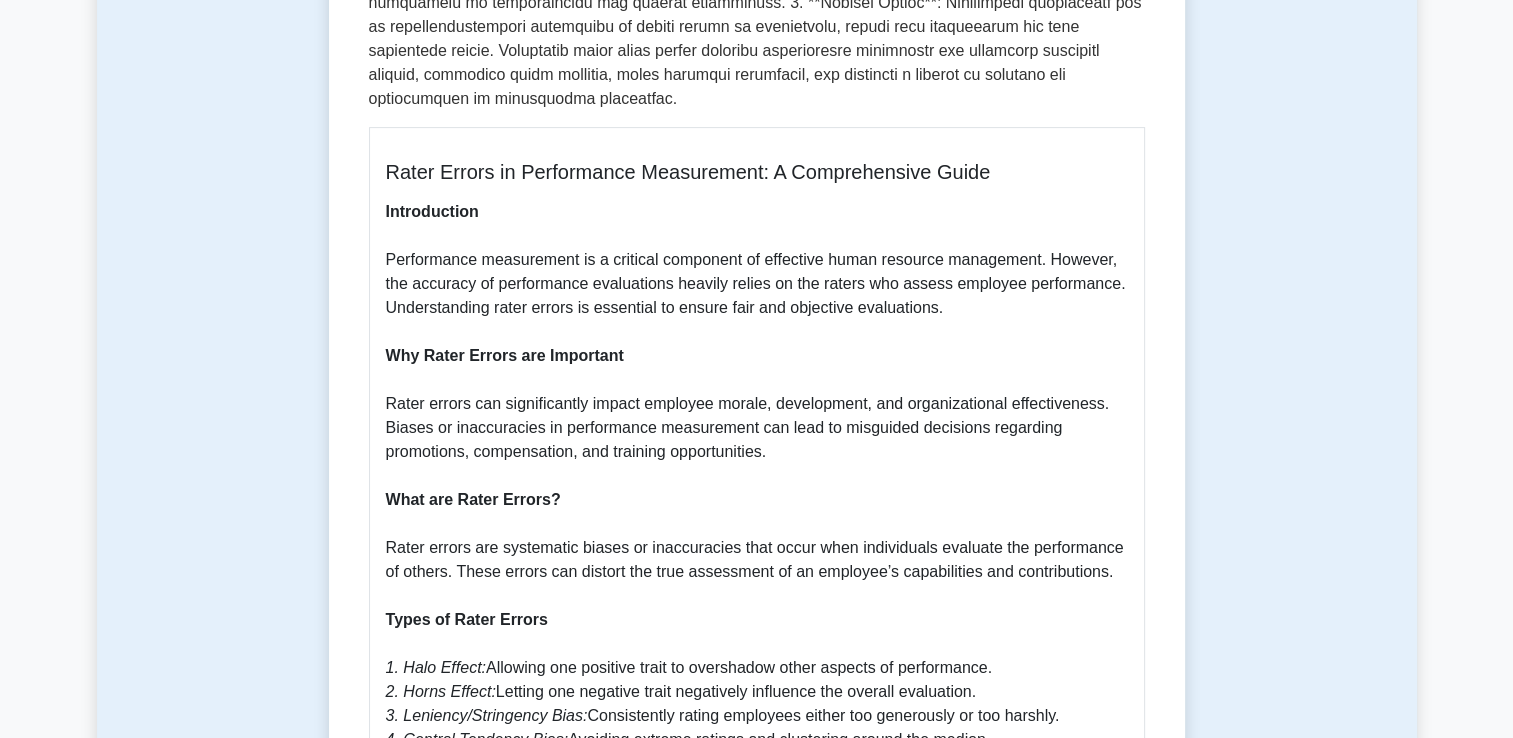 drag, startPoint x: 501, startPoint y: 238, endPoint x: 522, endPoint y: 311, distance: 75.96052 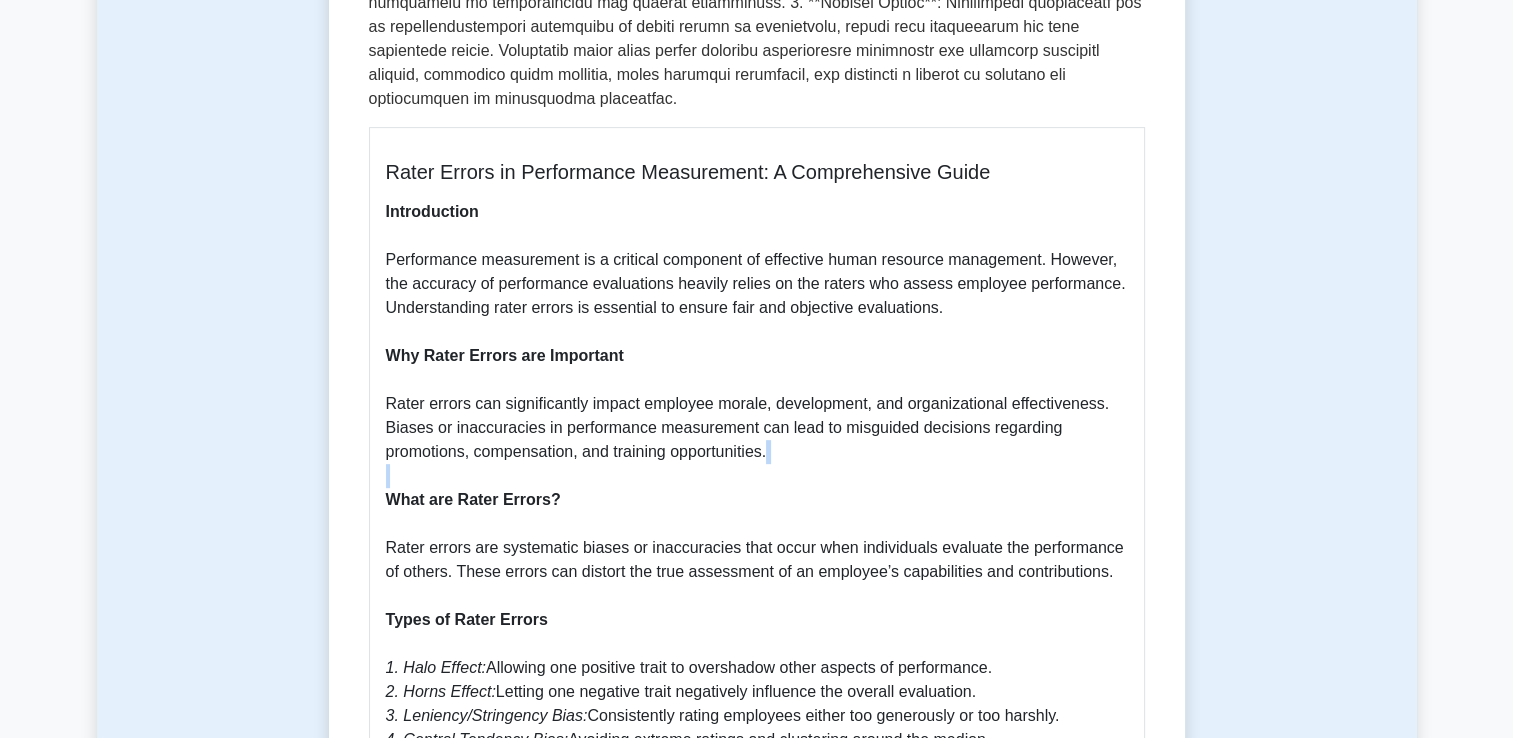click on "Introduction Performance measurement is a critical component of effective human resource management. However, the accuracy of performance evaluations heavily relies on the raters who assess employee performance. Understanding rater errors is essential to ensure fair and objective evaluations. Why Rater Errors are Important Rater errors can significantly impact employee morale, development, and organizational effectiveness. Biases or inaccuracies in performance measurement can lead to misguided decisions regarding promotions, compensation, and training opportunities. What are Rater Errors? Rater errors are systematic biases or inaccuracies that occur when individuals evaluate the performance of others. These errors can distort the true assessment of an employee’s capabilities and contributions. Types of Rater Errors 1. Halo Effect:  Allowing one positive trait to overshadow other aspects of performance. 2. Horns Effect:  Letting one negative trait negatively influence the overall evaluation. - Use Examples:" at bounding box center [757, 776] 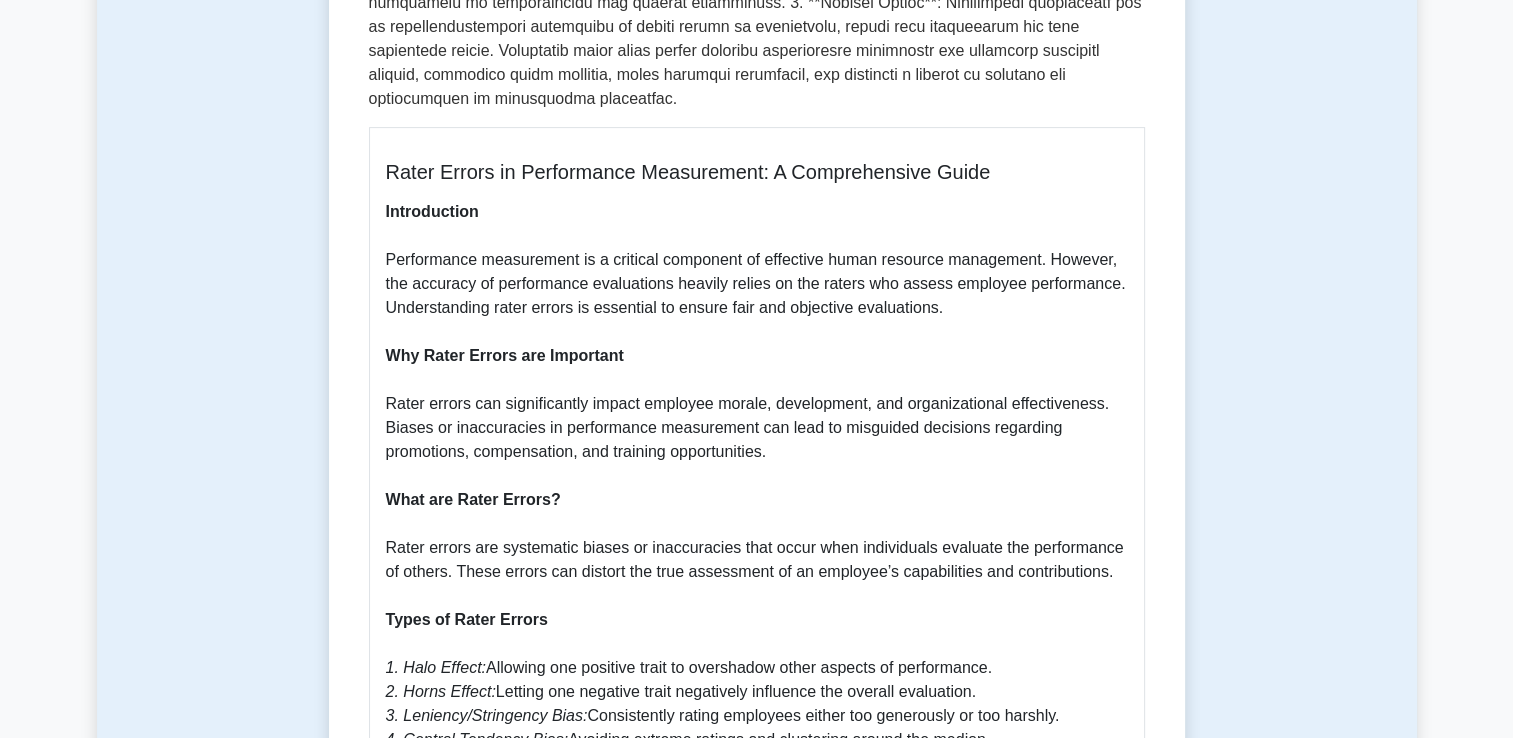 click on "Rater errors in performance measurement
5 minutes
5 Questions
Rater Errors in Performance Measurement: A Comprehensive Guide
Introduction Performance measurement is a critical component of effective human resource management. However, the accuracy of performance evaluations heavily relies on the raters who assess employee performance. Understanding rater errors is essential to ensure fair and objective evaluations." at bounding box center (757, 531) 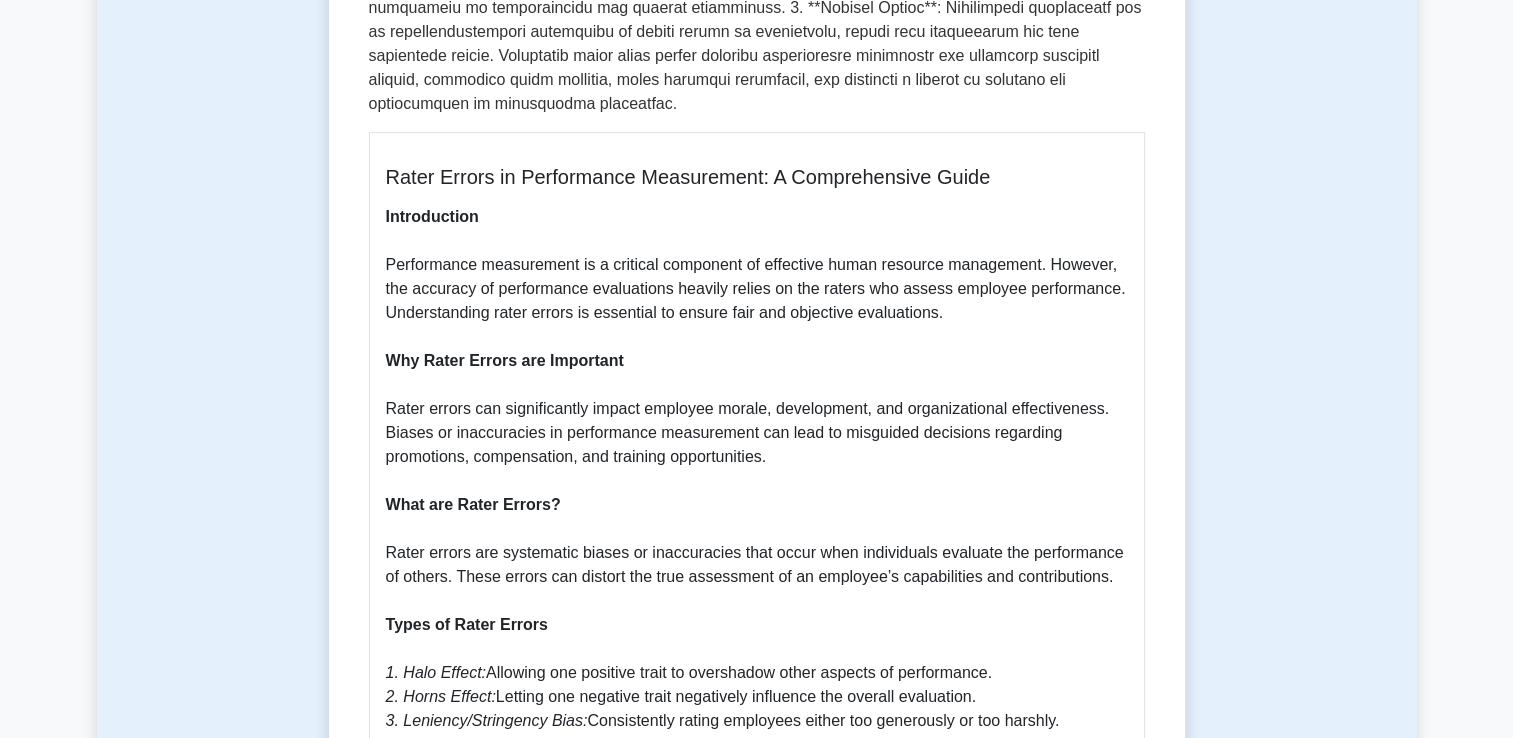 click on "Rater errors in performance measurement
5 minutes
5 Questions
Rater Errors in Performance Measurement: A Comprehensive Guide
Introduction Why Rater Errors are Important What are Rater Errors? Types of Rater Errors 1. Halo Effect:  Allowing one positive trait to overshadow other aspects of performance. 2. Horns Effect: 3. Leniency/Stringency Bias: 4. Central Tendency Bias:" at bounding box center (757, 536) 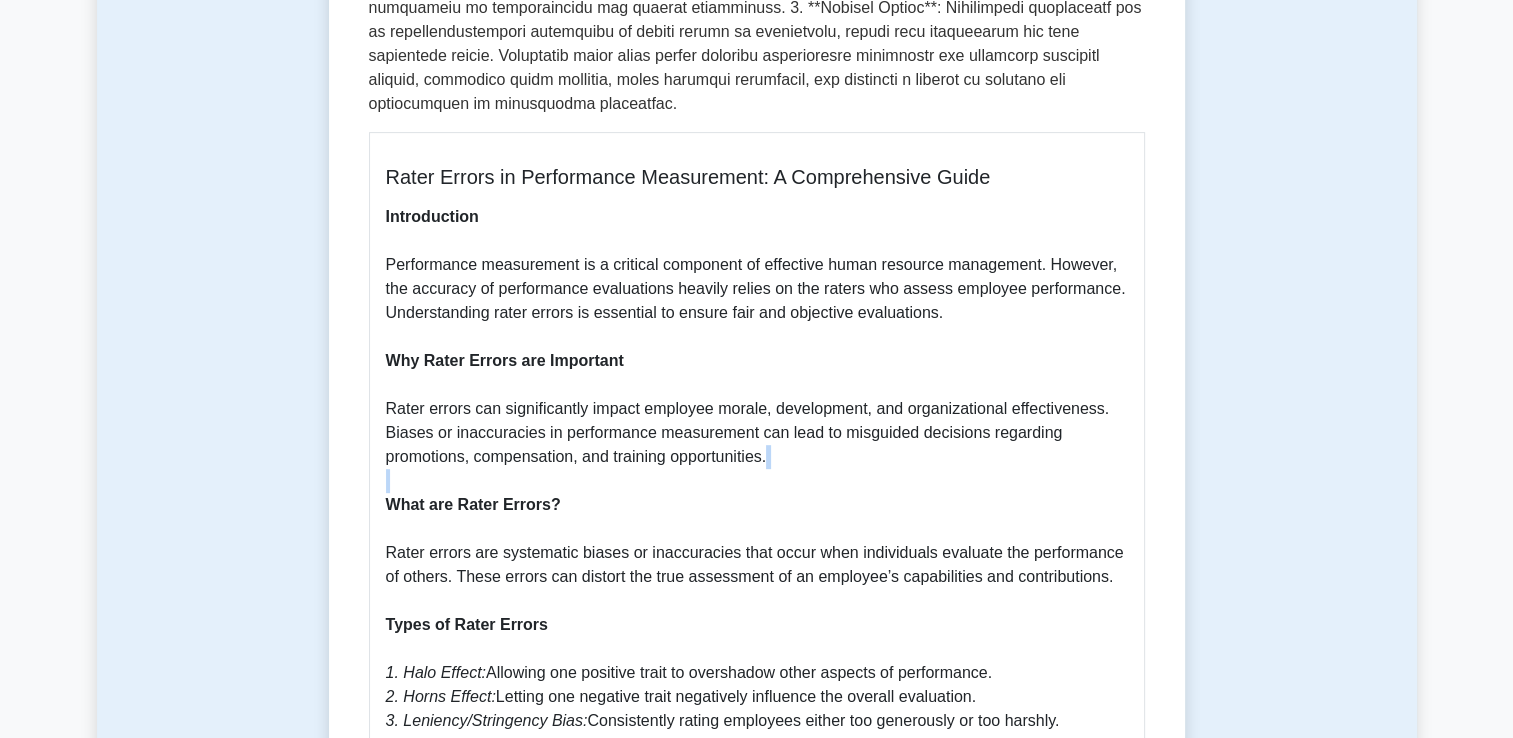 click on "Rater errors in performance measurement
5 minutes
5 Questions
Rater Errors in Performance Measurement: A Comprehensive Guide
Introduction Why Rater Errors are Important What are Rater Errors? Types of Rater Errors 1. Halo Effect:  Allowing one positive trait to overshadow other aspects of performance. 2. Horns Effect: 3. Leniency/Stringency Bias: 4. Central Tendency Bias:" at bounding box center [757, 536] 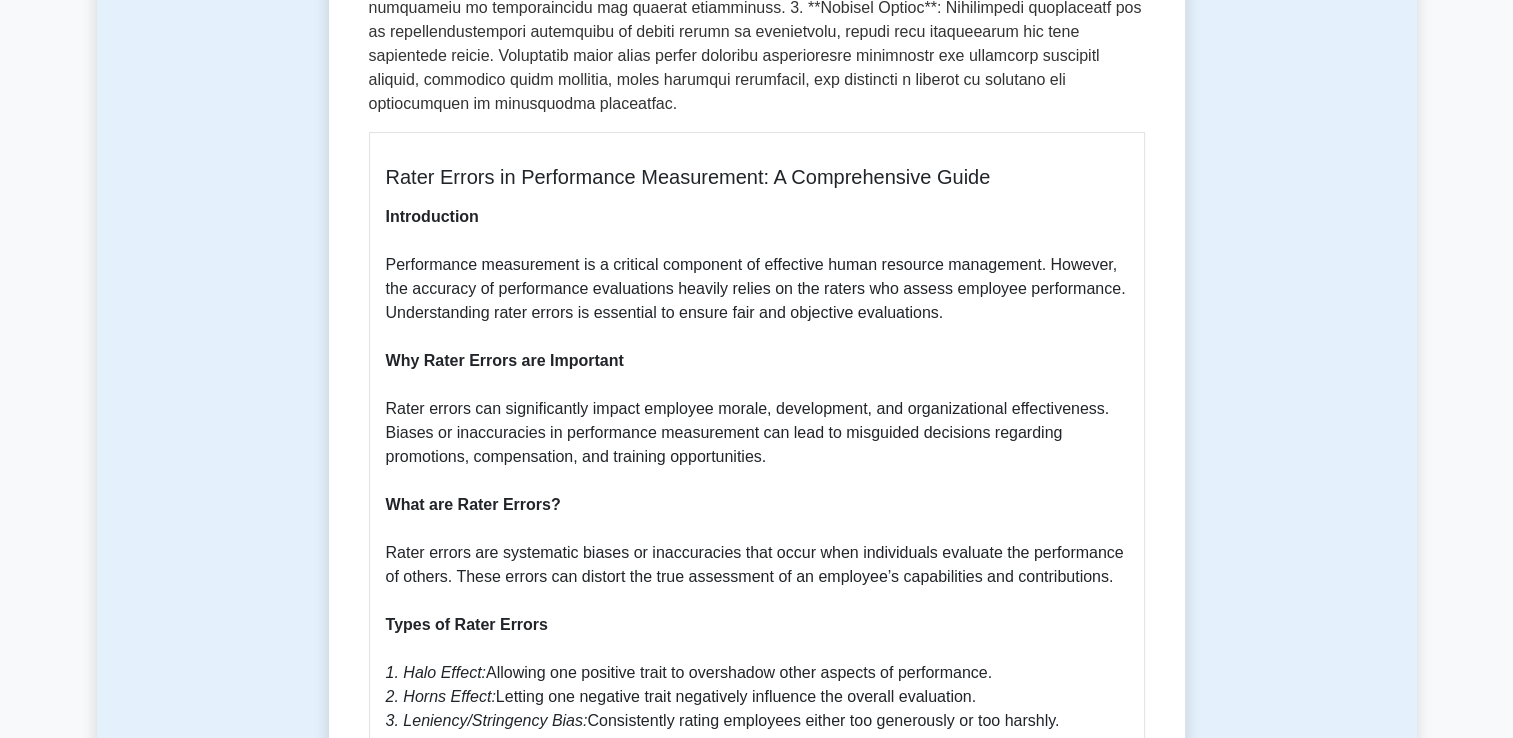 click on "Rater errors in performance measurement
5 minutes
5 Questions
Rater Errors in Performance Measurement: A Comprehensive Guide
Introduction Why Rater Errors are Important What are Rater Errors? Types of Rater Errors 1. Halo Effect:  Allowing one positive trait to overshadow other aspects of performance. 2. Horns Effect: 3. Leniency/Stringency Bias: 4. Central Tendency Bias:" at bounding box center (757, 536) 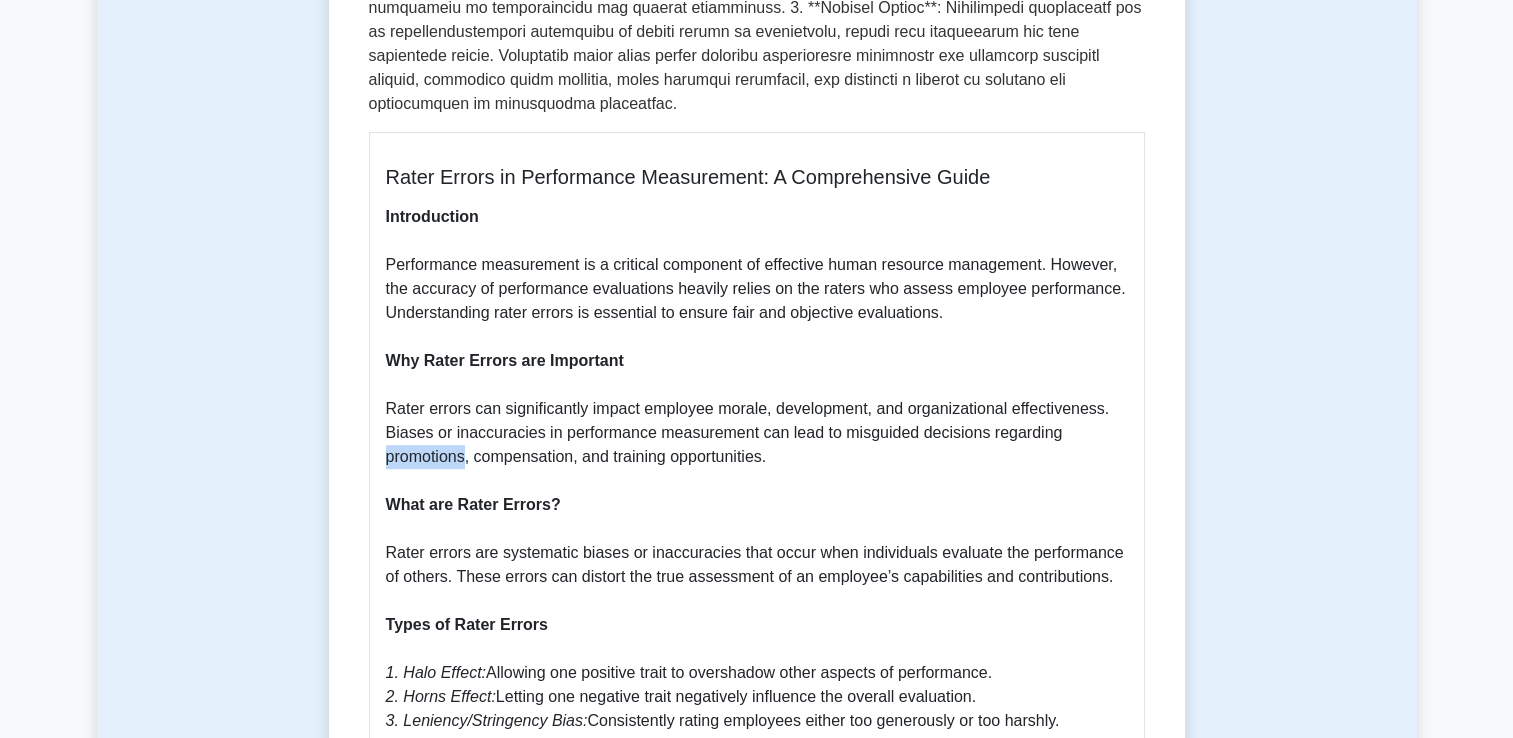 click on "Rater errors in performance measurement
5 minutes
5 Questions
Rater Errors in Performance Measurement: A Comprehensive Guide
Introduction Why Rater Errors are Important What are Rater Errors? Types of Rater Errors 1. Halo Effect:  Allowing one positive trait to overshadow other aspects of performance. 2. Horns Effect: 3. Leniency/Stringency Bias: 4. Central Tendency Bias:" at bounding box center (757, 536) 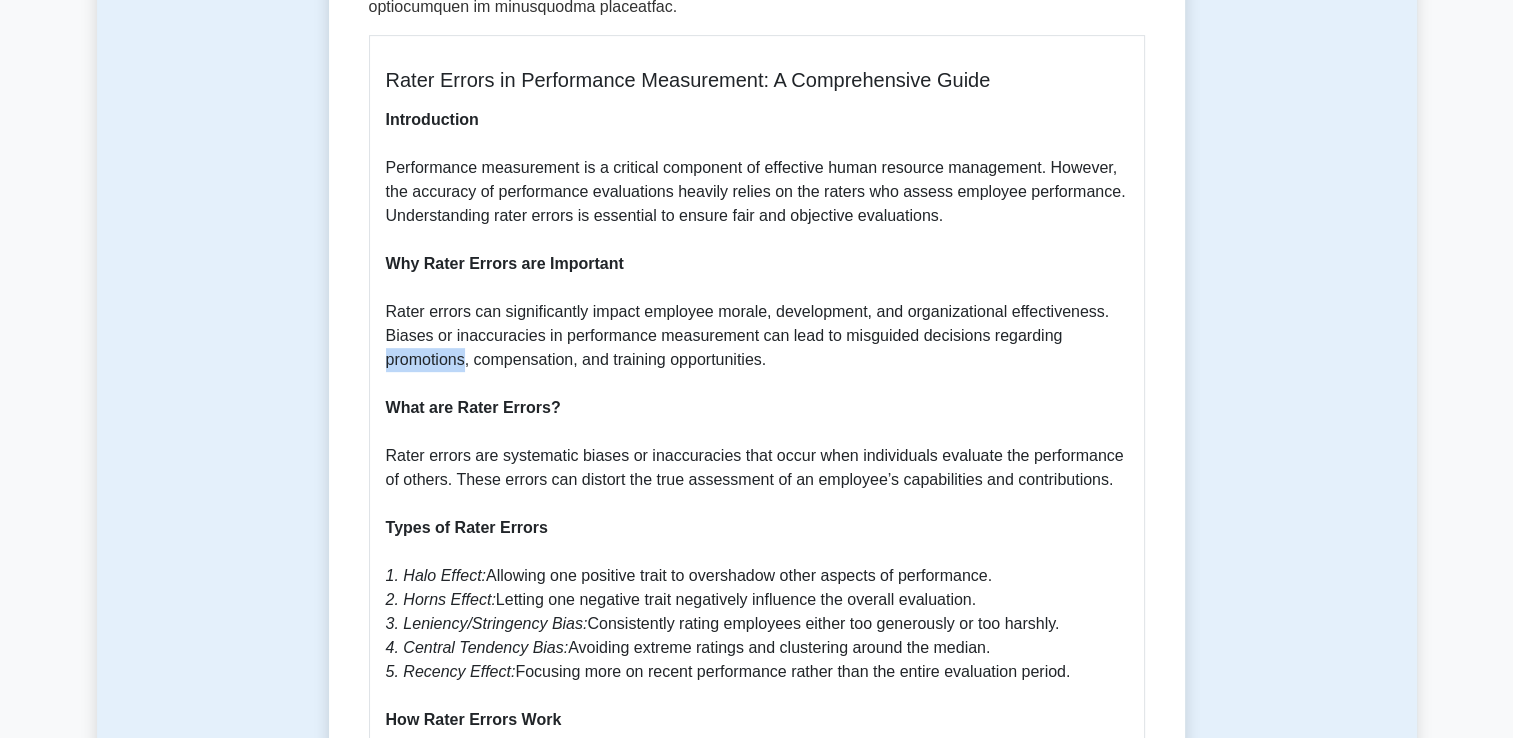 scroll, scrollTop: 924, scrollLeft: 0, axis: vertical 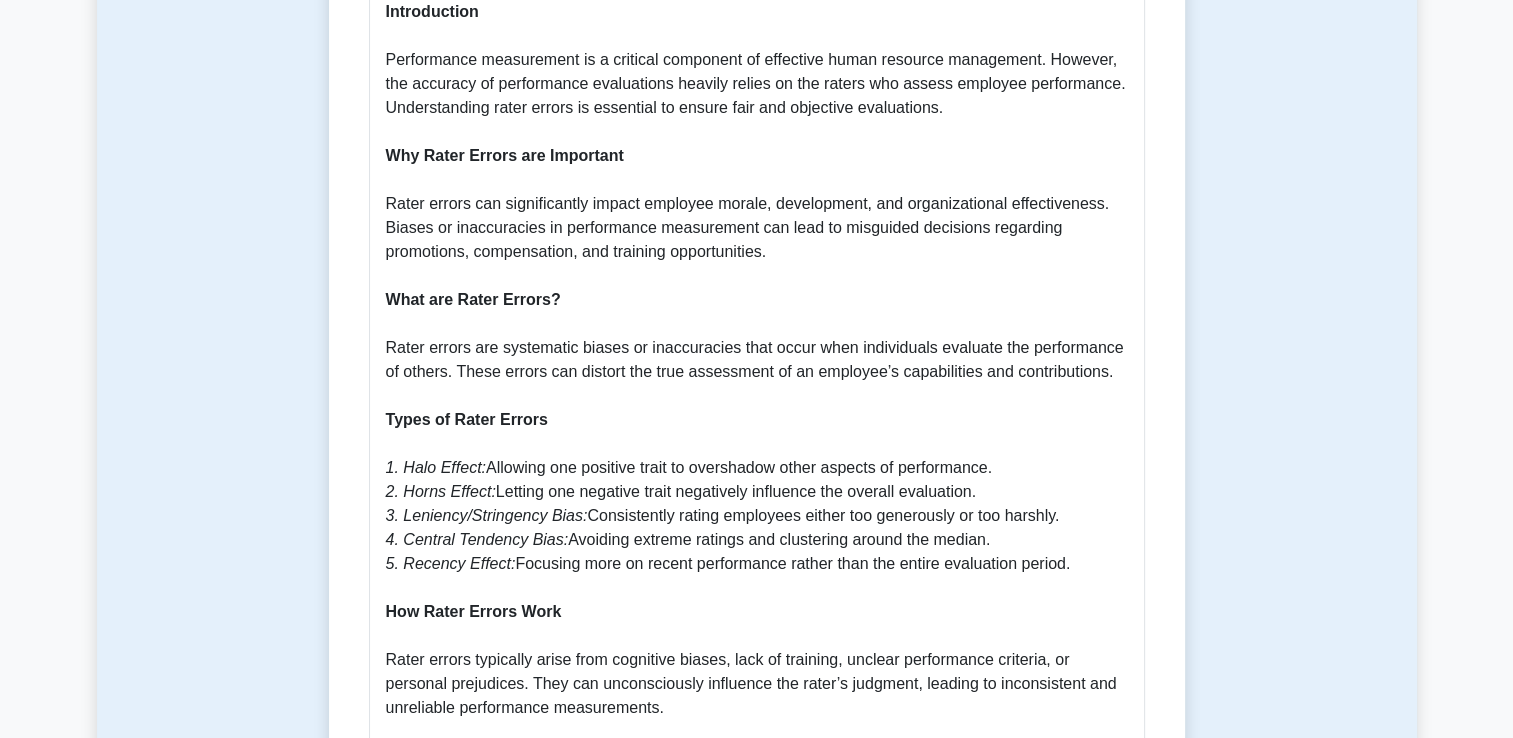 click on "Rater errors in performance measurement
5 minutes
5 Questions
Rater Errors in Performance Measurement: A Comprehensive Guide
Introduction Performance measurement is a critical component of effective human resource management. However, the accuracy of performance evaluations heavily relies on the raters who assess employee performance. Understanding rater errors is essential to ensure fair and objective evaluations." at bounding box center (757, 331) 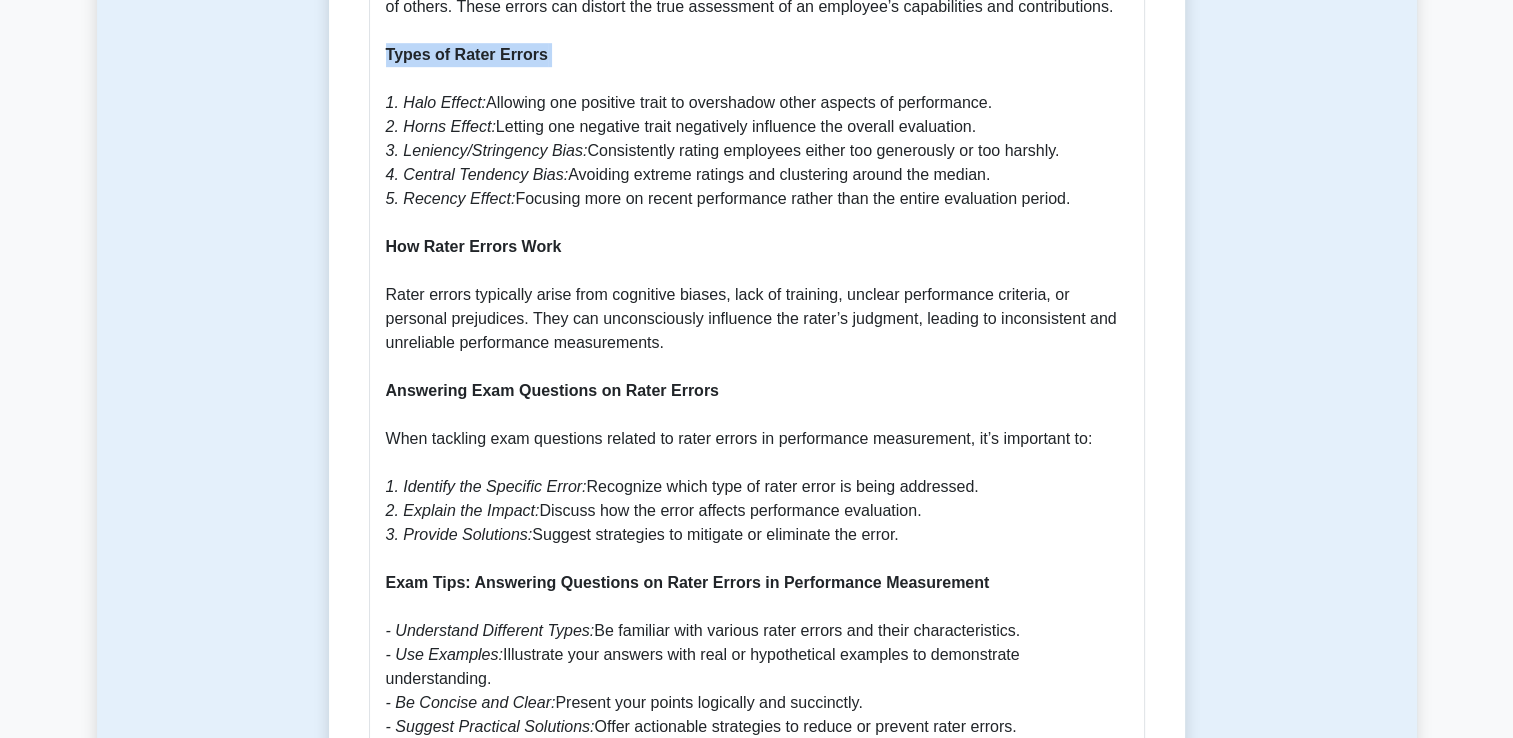 scroll, scrollTop: 1324, scrollLeft: 0, axis: vertical 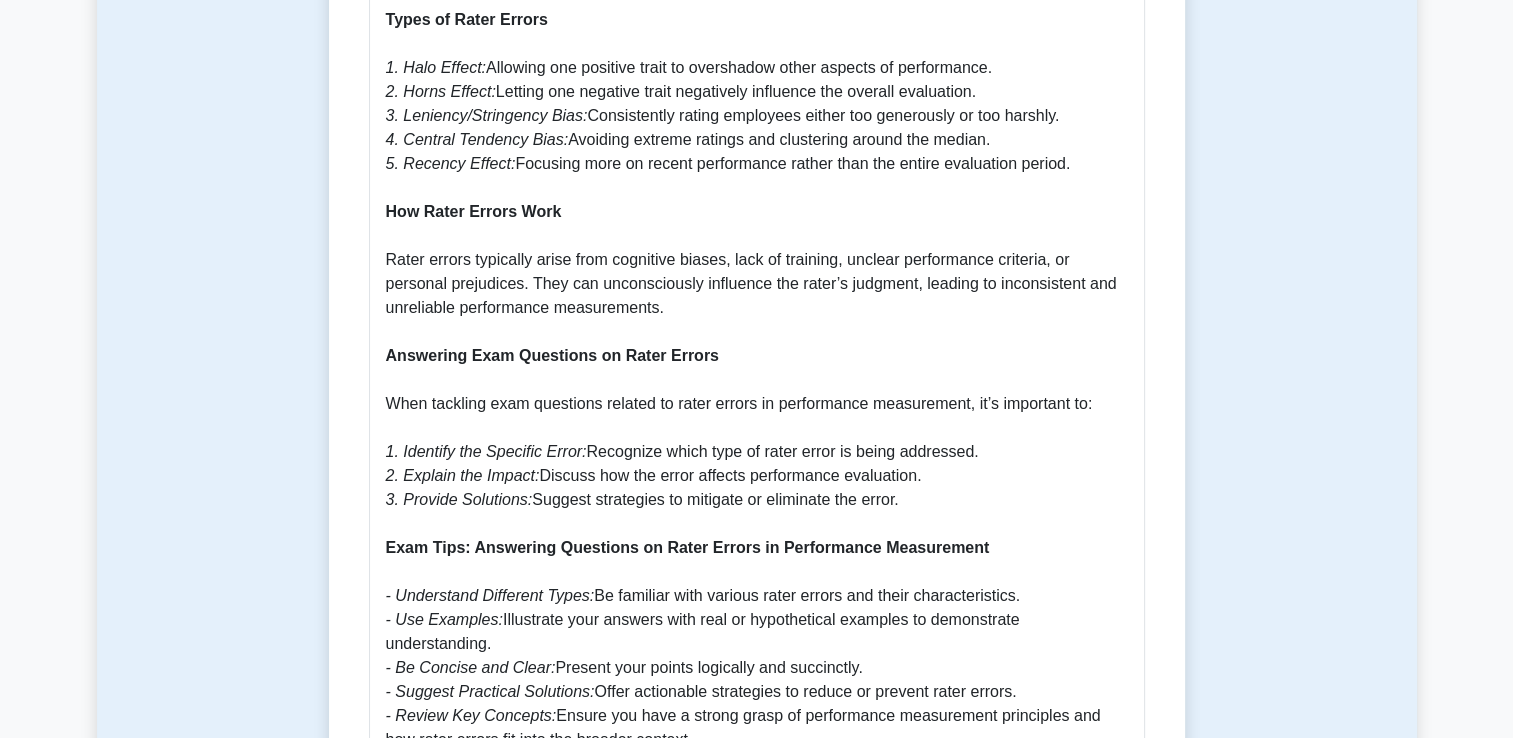 click on "Introduction Performance measurement is a critical component of effective human resource management. However, the accuracy of performance evaluations heavily relies on the raters who assess employee performance. Understanding rater errors is essential to ensure fair and objective evaluations. Why Rater Errors are Important Rater errors can significantly impact employee morale, development, and organizational effectiveness. Biases or inaccuracies in performance measurement can lead to misguided decisions regarding promotions, compensation, and training opportunities. What are Rater Errors? Rater errors are systematic biases or inaccuracies that occur when individuals evaluate the performance of others. These errors can distort the true assessment of an employee’s capabilities and contributions. Types of Rater Errors 1. Halo Effect:  Allowing one positive trait to overshadow other aspects of performance. 2. Horns Effect:  Letting one negative trait negatively influence the overall evaluation. - Use Examples:" at bounding box center [757, 176] 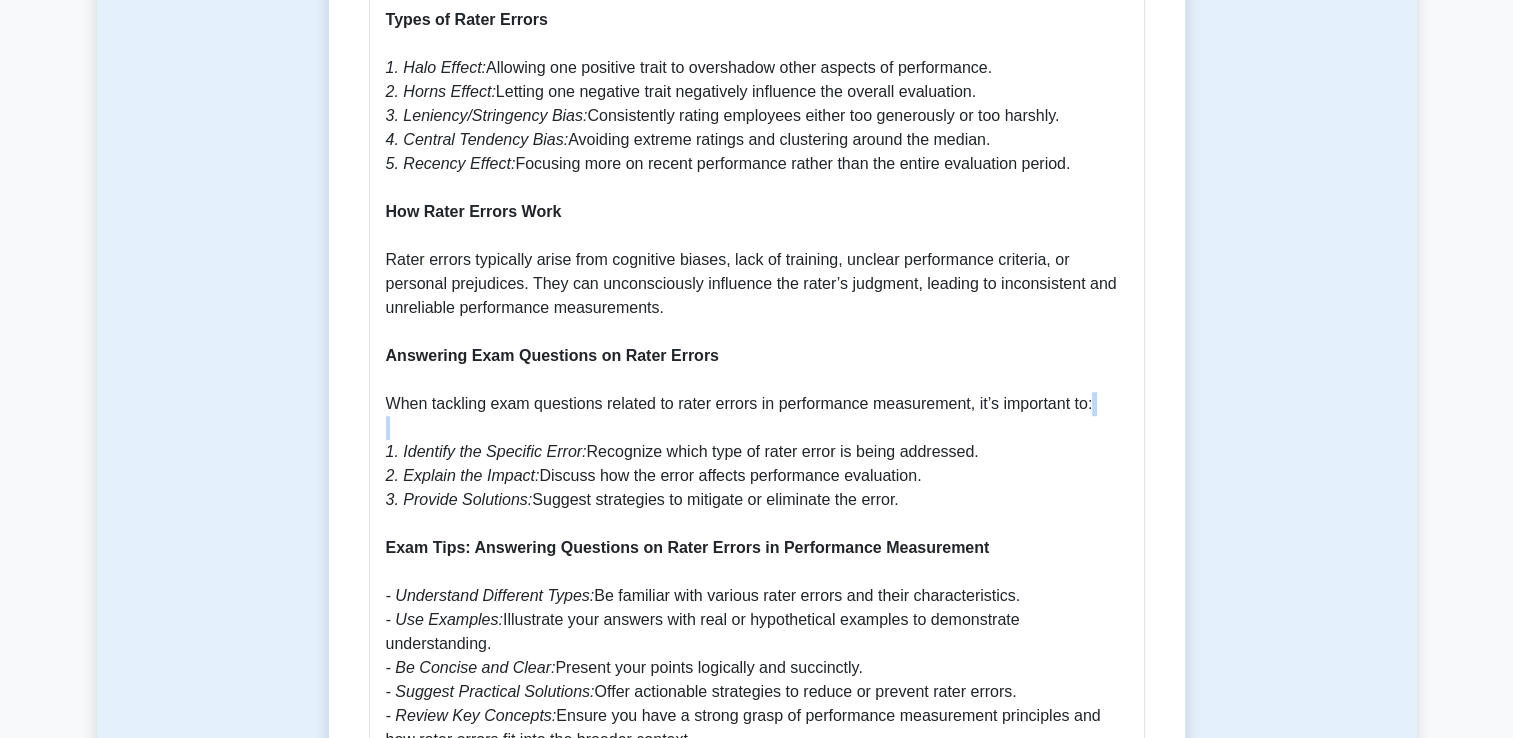click on "Introduction Performance measurement is a critical component of effective human resource management. However, the accuracy of performance evaluations heavily relies on the raters who assess employee performance. Understanding rater errors is essential to ensure fair and objective evaluations. Why Rater Errors are Important Rater errors can significantly impact employee morale, development, and organizational effectiveness. Biases or inaccuracies in performance measurement can lead to misguided decisions regarding promotions, compensation, and training opportunities. What are Rater Errors? Rater errors are systematic biases or inaccuracies that occur when individuals evaluate the performance of others. These errors can distort the true assessment of an employee’s capabilities and contributions. Types of Rater Errors 1. Halo Effect:  Allowing one positive trait to overshadow other aspects of performance. 2. Horns Effect:  Letting one negative trait negatively influence the overall evaluation. - Use Examples:" at bounding box center [757, 176] 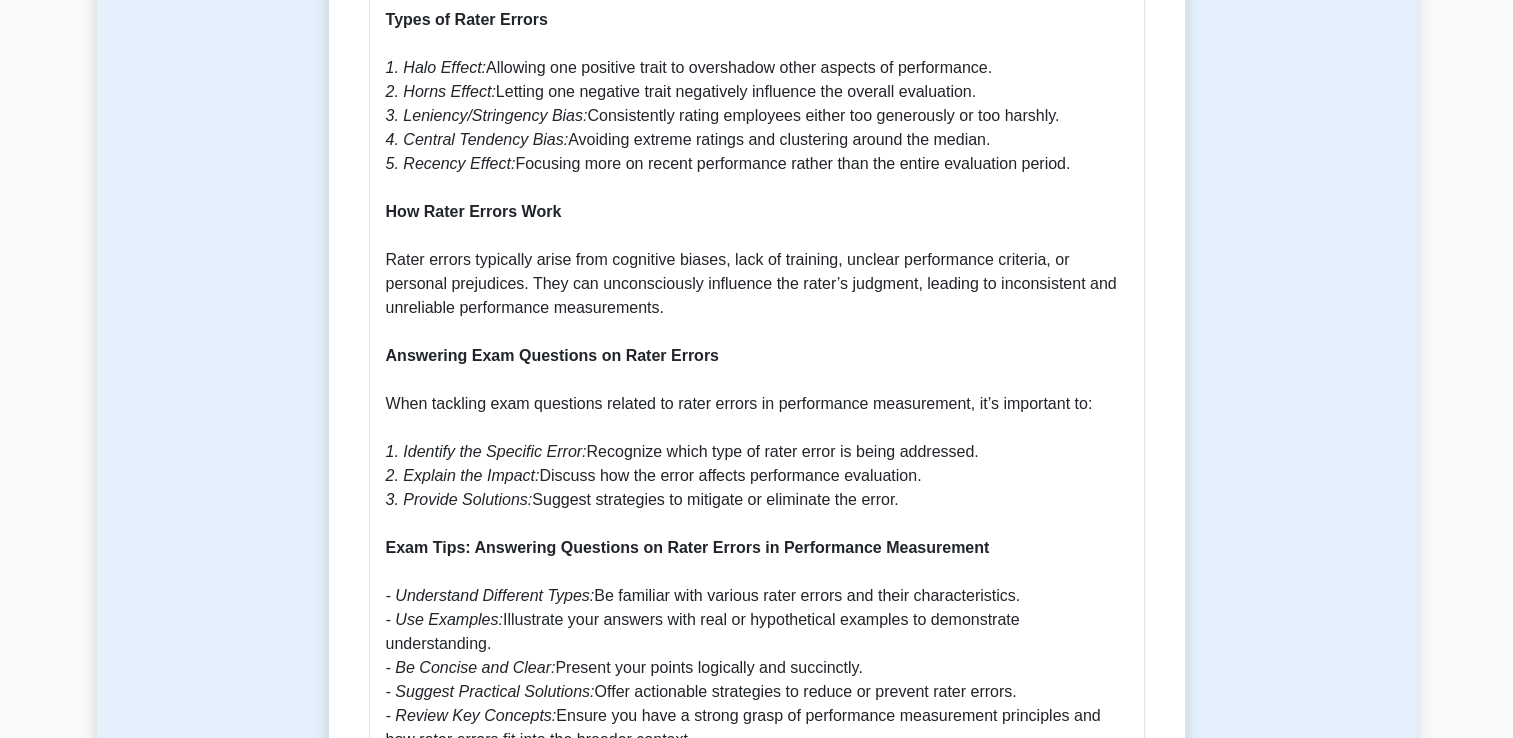 click on "Introduction Performance measurement is a critical component of effective human resource management. However, the accuracy of performance evaluations heavily relies on the raters who assess employee performance. Understanding rater errors is essential to ensure fair and objective evaluations. Why Rater Errors are Important Rater errors can significantly impact employee morale, development, and organizational effectiveness. Biases or inaccuracies in performance measurement can lead to misguided decisions regarding promotions, compensation, and training opportunities. What are Rater Errors? Rater errors are systematic biases or inaccuracies that occur when individuals evaluate the performance of others. These errors can distort the true assessment of an employee’s capabilities and contributions. Types of Rater Errors 1. Halo Effect:  Allowing one positive trait to overshadow other aspects of performance. 2. Horns Effect:  Letting one negative trait negatively influence the overall evaluation. - Use Examples:" at bounding box center [757, 176] 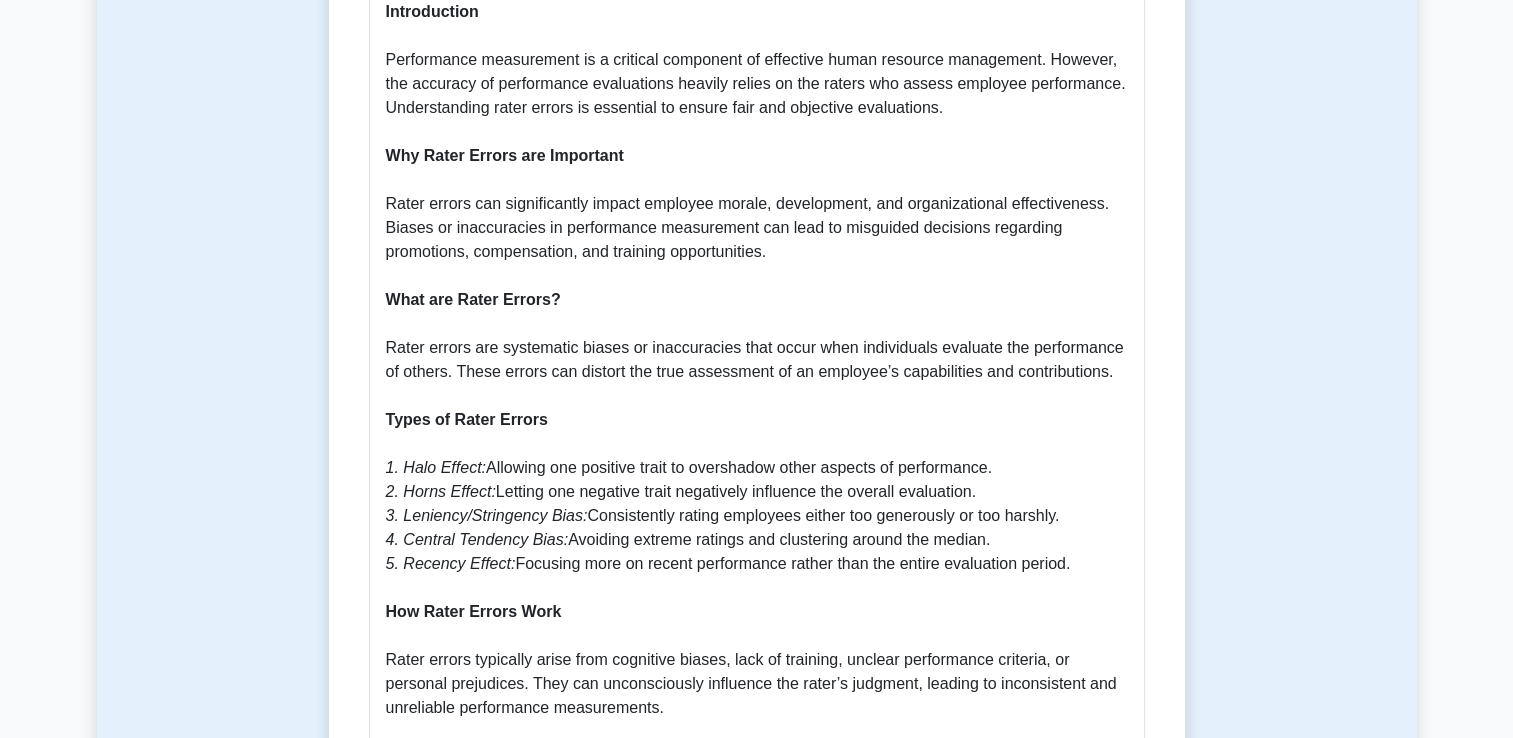 scroll, scrollTop: 824, scrollLeft: 0, axis: vertical 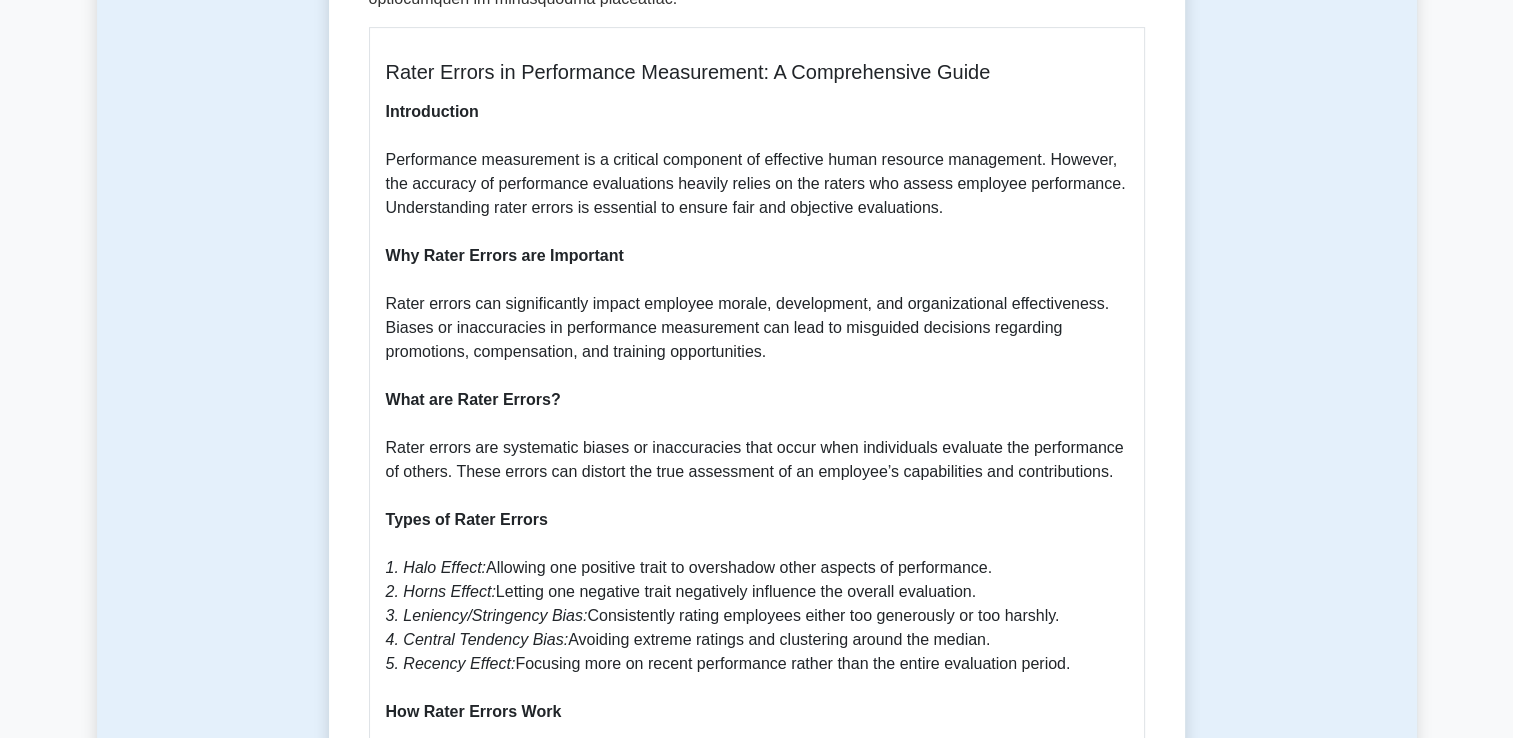 click on "What are Rater Errors?" at bounding box center [473, 399] 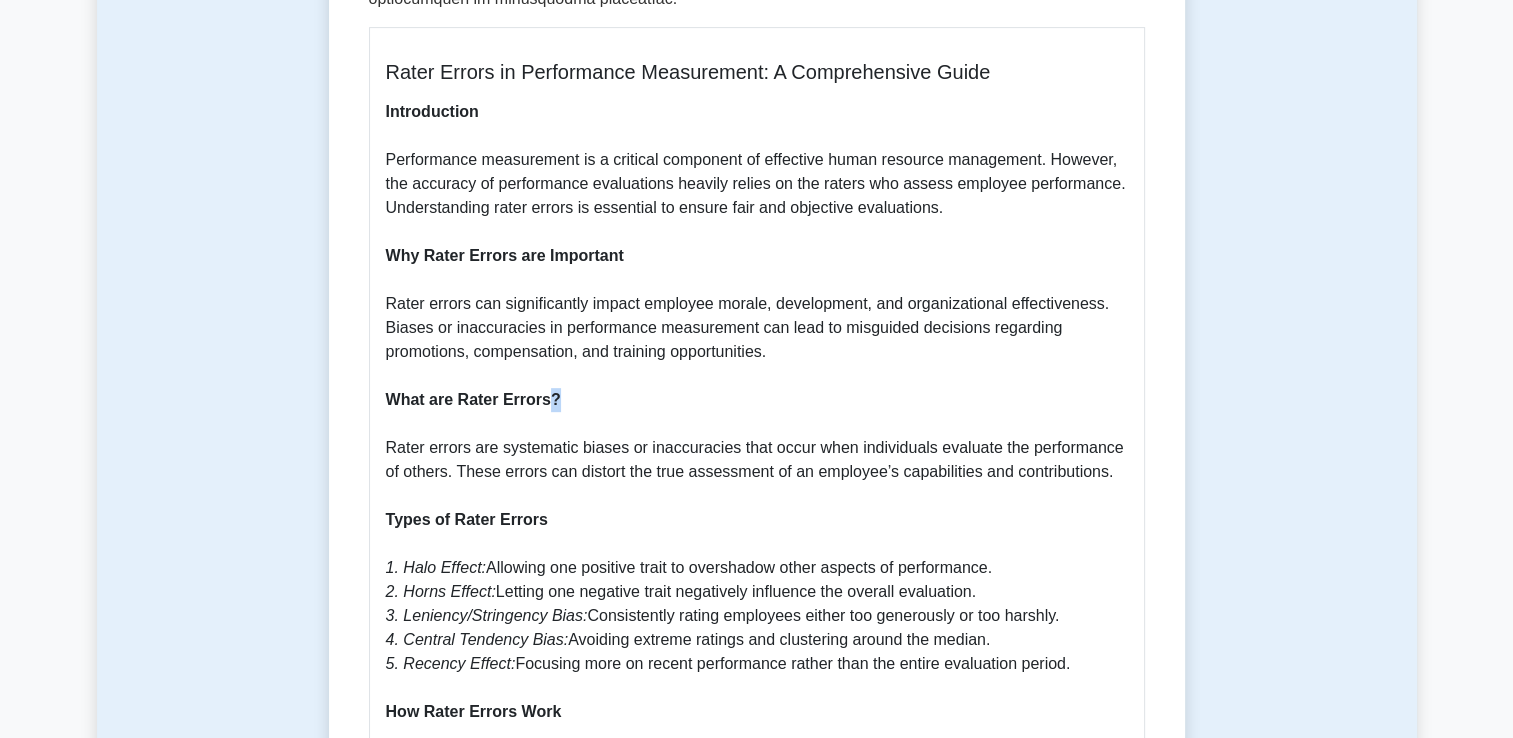 drag, startPoint x: 547, startPoint y: 379, endPoint x: 559, endPoint y: 384, distance: 13 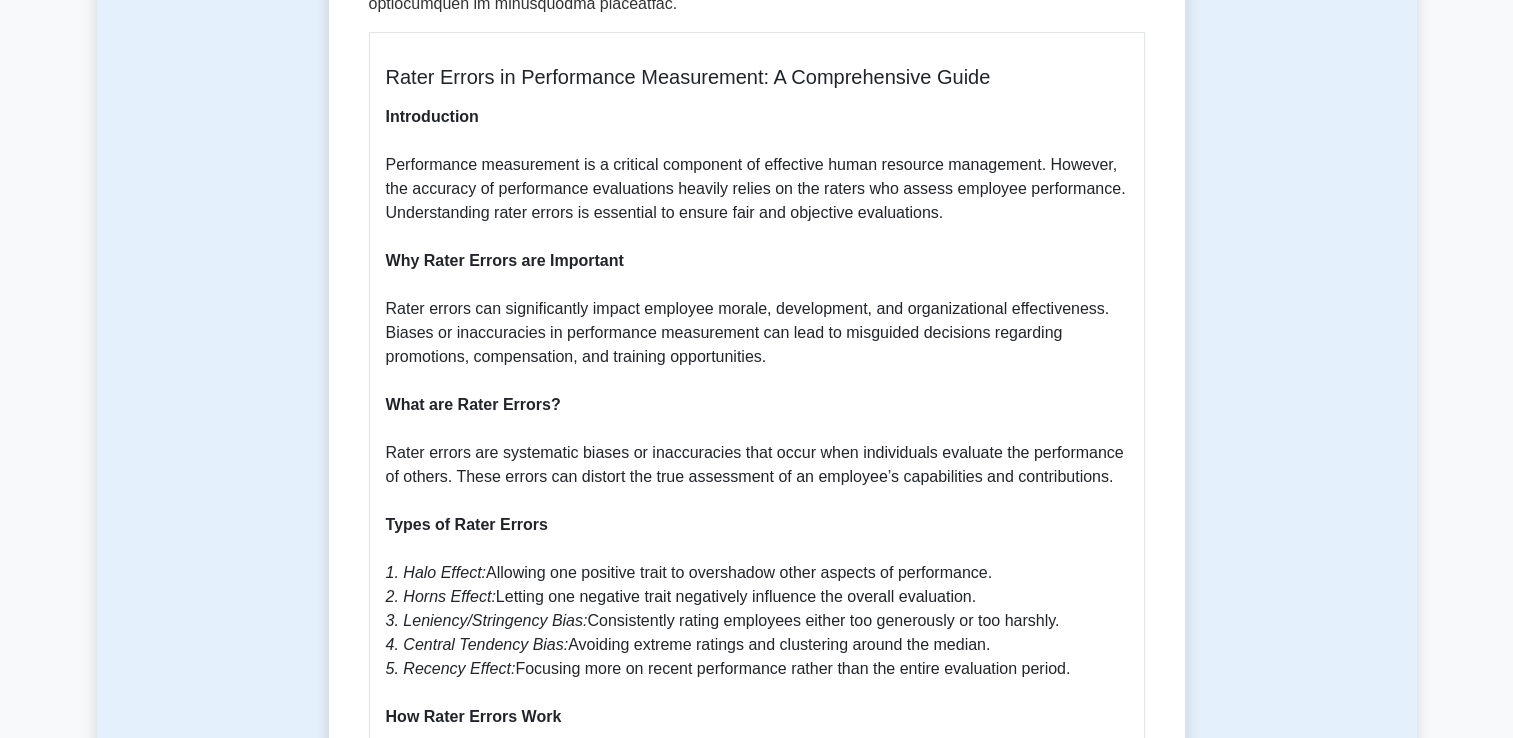 click on "Rater errors in performance measurement
5 minutes
5 Questions
Rater Errors in Performance Measurement: A Comprehensive Guide
Introduction Why Rater Errors are Important What are Rater Errors? Types of Rater Errors 1. Halo Effect:  Allowing one positive trait to overshadow other aspects of performance. 2. Horns Effect: 3. Leniency/Stringency Bias: 4. Central Tendency Bias:" at bounding box center (757, 436) 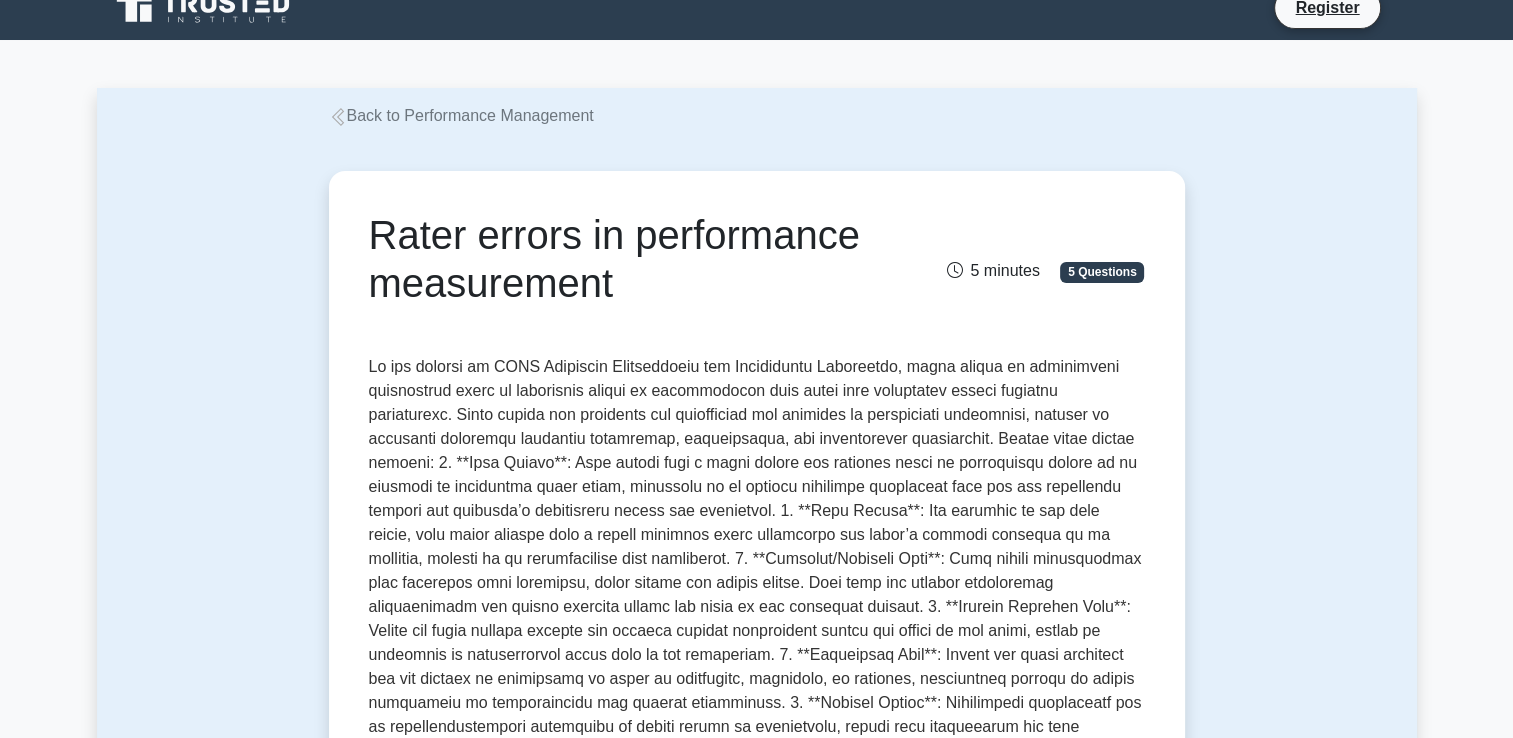 scroll, scrollTop: 0, scrollLeft: 0, axis: both 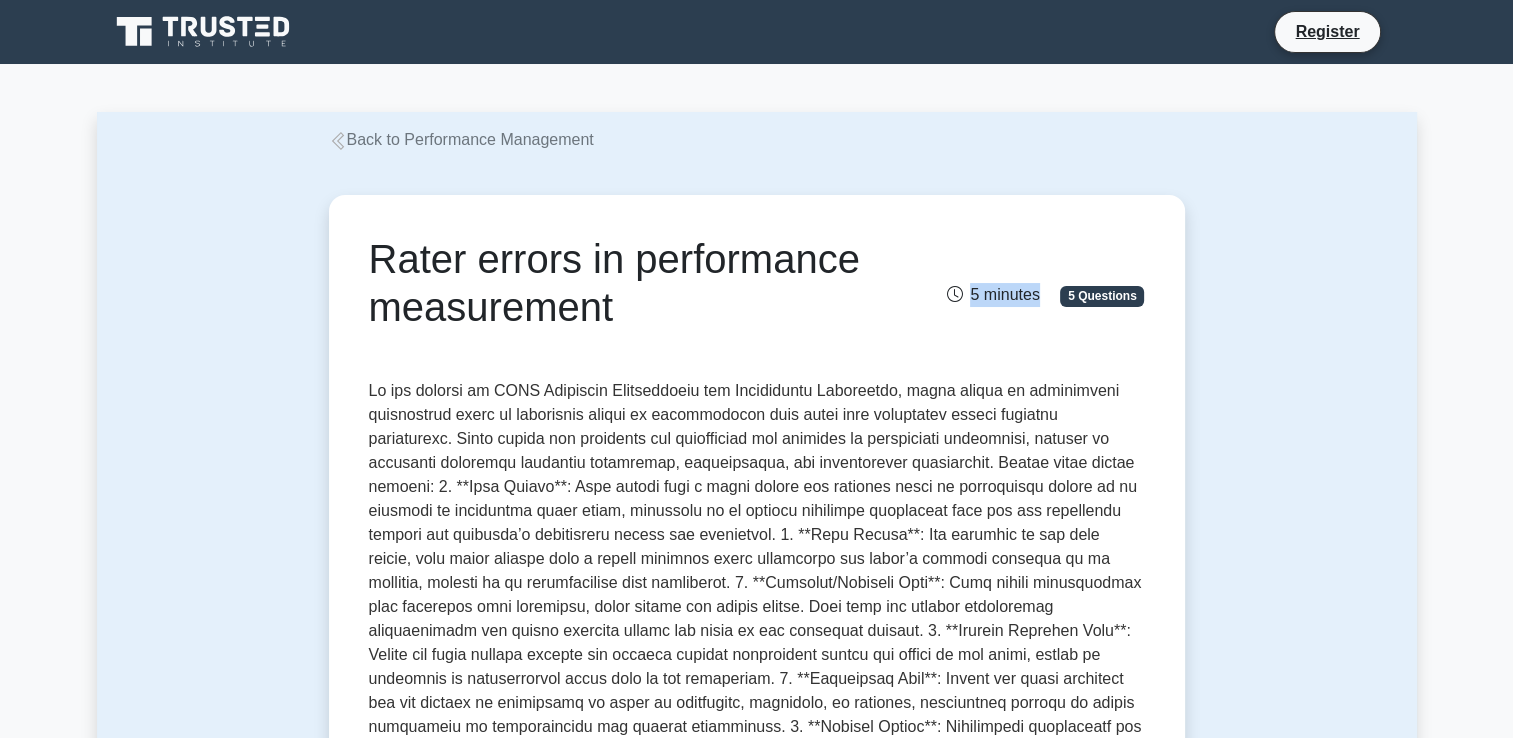 drag, startPoint x: 969, startPoint y: 289, endPoint x: 1040, endPoint y: 307, distance: 73.24616 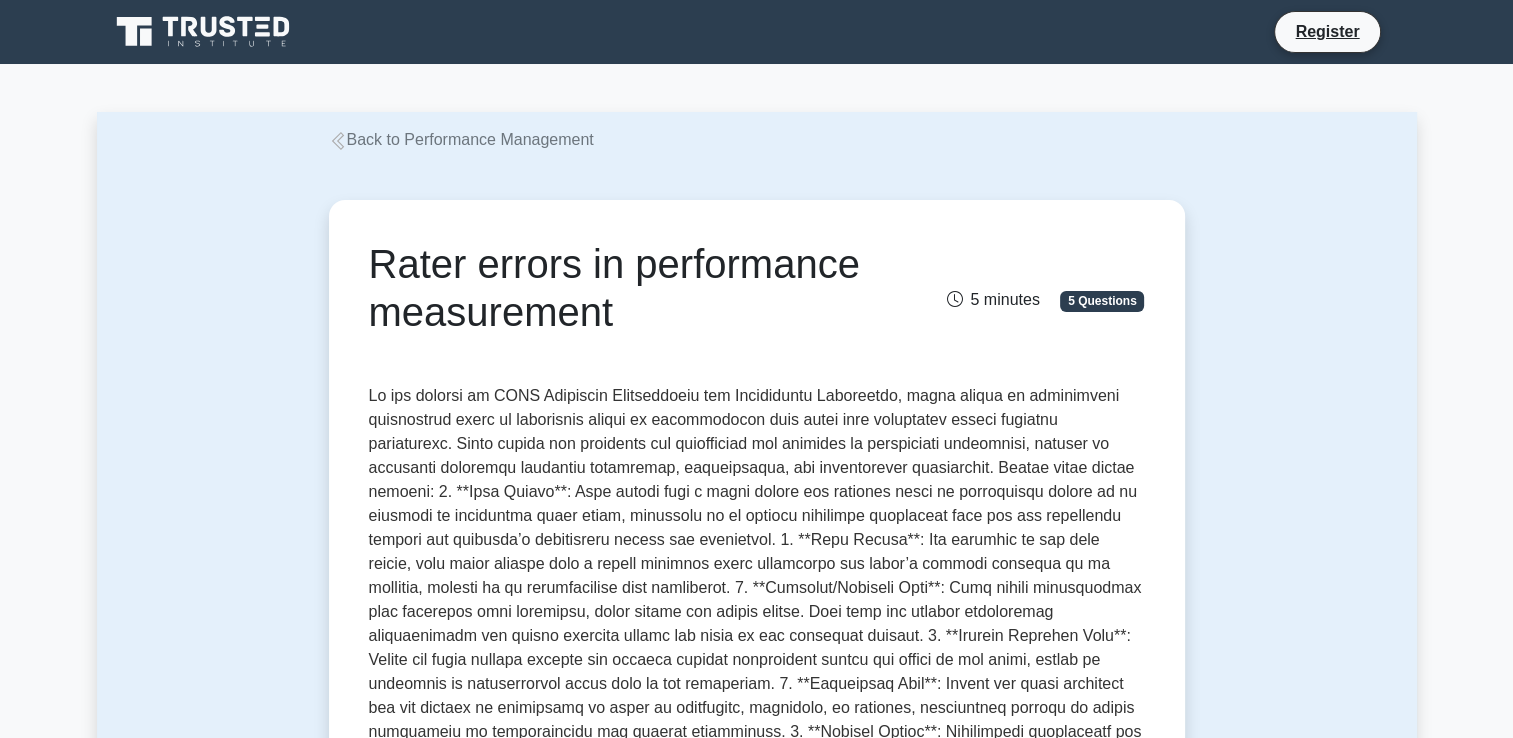 click on "Rater errors in performance measurement
5 minutes
5 Questions
Rater Errors in Performance Measurement: A Comprehensive Guide
Introduction Why Rater Errors are Important What are Rater Errors? Types of Rater Errors 1. Halo Effect:  Allowing one positive trait to overshadow other aspects of performance. 2. Horns Effect: 3. Leniency/Stringency Bias: 4. Central Tendency Bias:" at bounding box center (757, 1260) 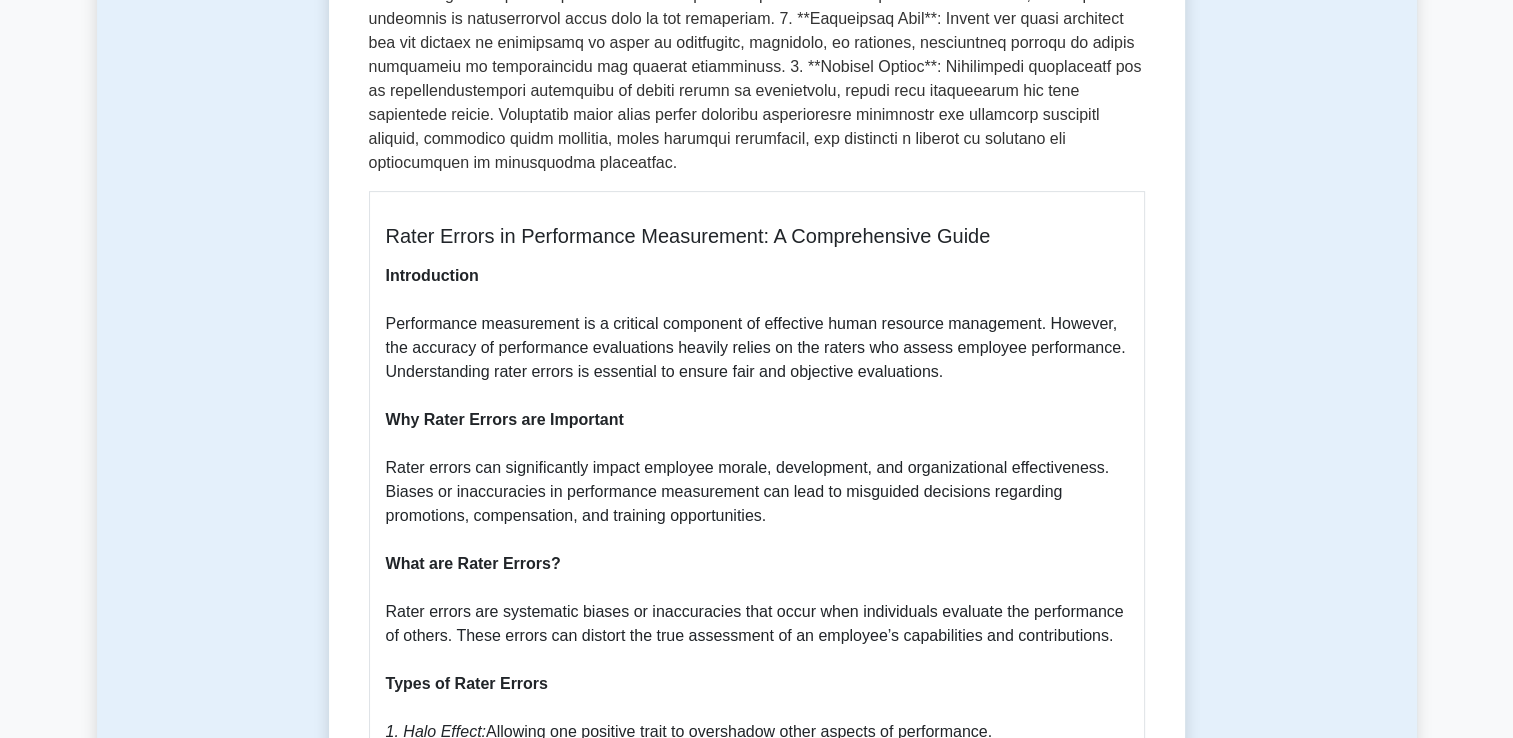 scroll, scrollTop: 700, scrollLeft: 0, axis: vertical 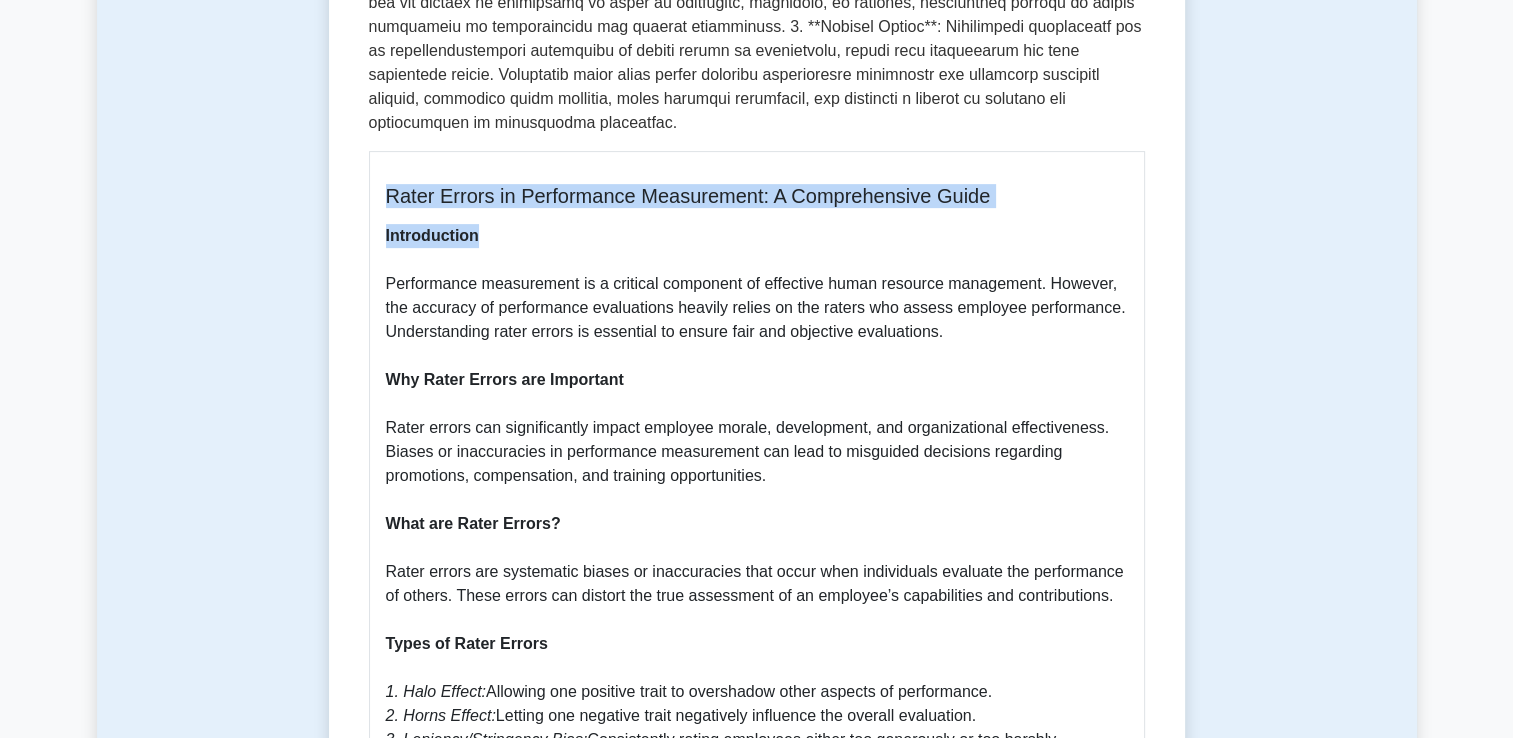 drag, startPoint x: 374, startPoint y: 131, endPoint x: 737, endPoint y: 223, distance: 374.47696 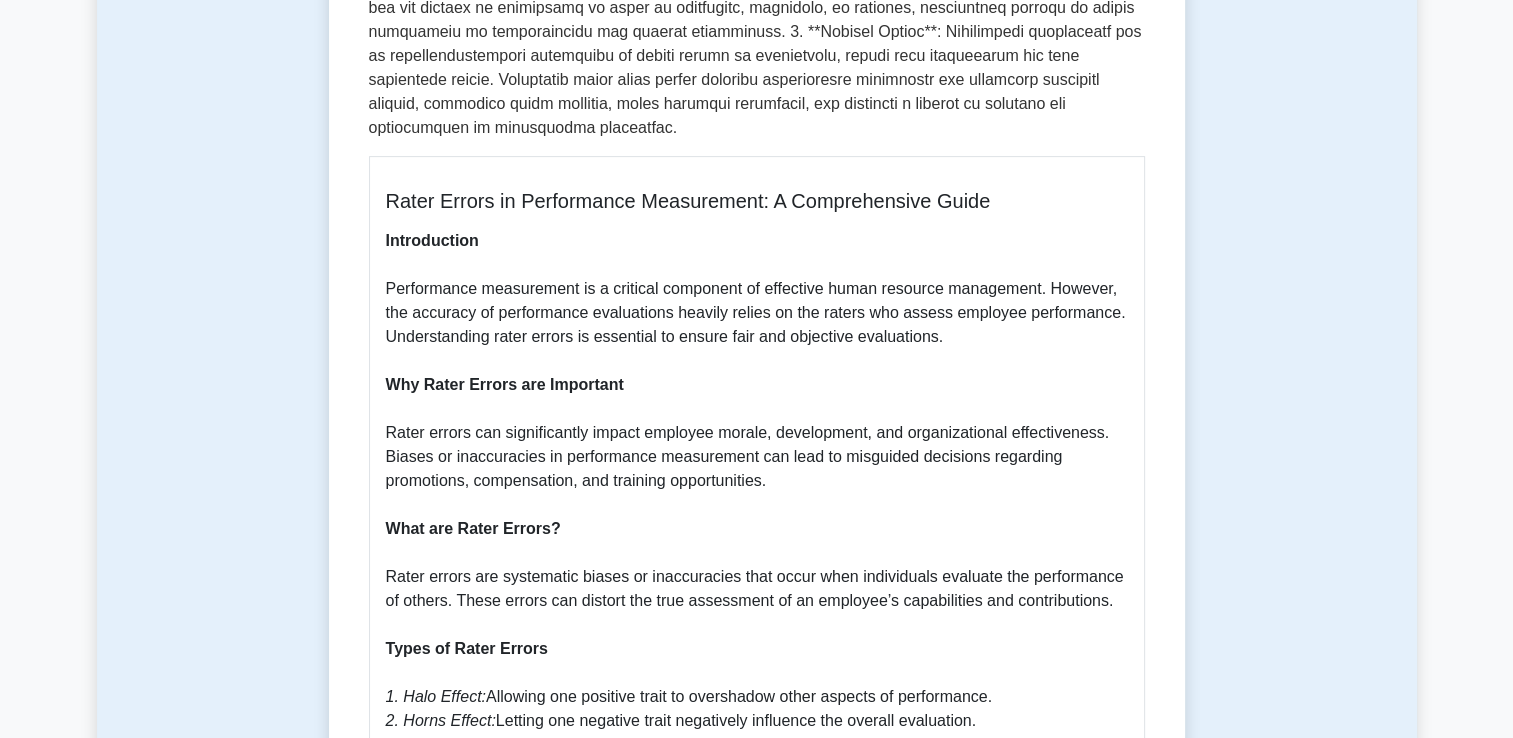 click on "Rater errors in performance measurement
5 minutes
5 Questions
Rater Errors in Performance Measurement: A Comprehensive Guide
Introduction Why Rater Errors are Important What are Rater Errors? Types of Rater Errors 1. Halo Effect:  Allowing one positive trait to overshadow other aspects of performance. 2. Horns Effect: 3. Leniency/Stringency Bias: 4. Central Tendency Bias:" at bounding box center [757, 560] 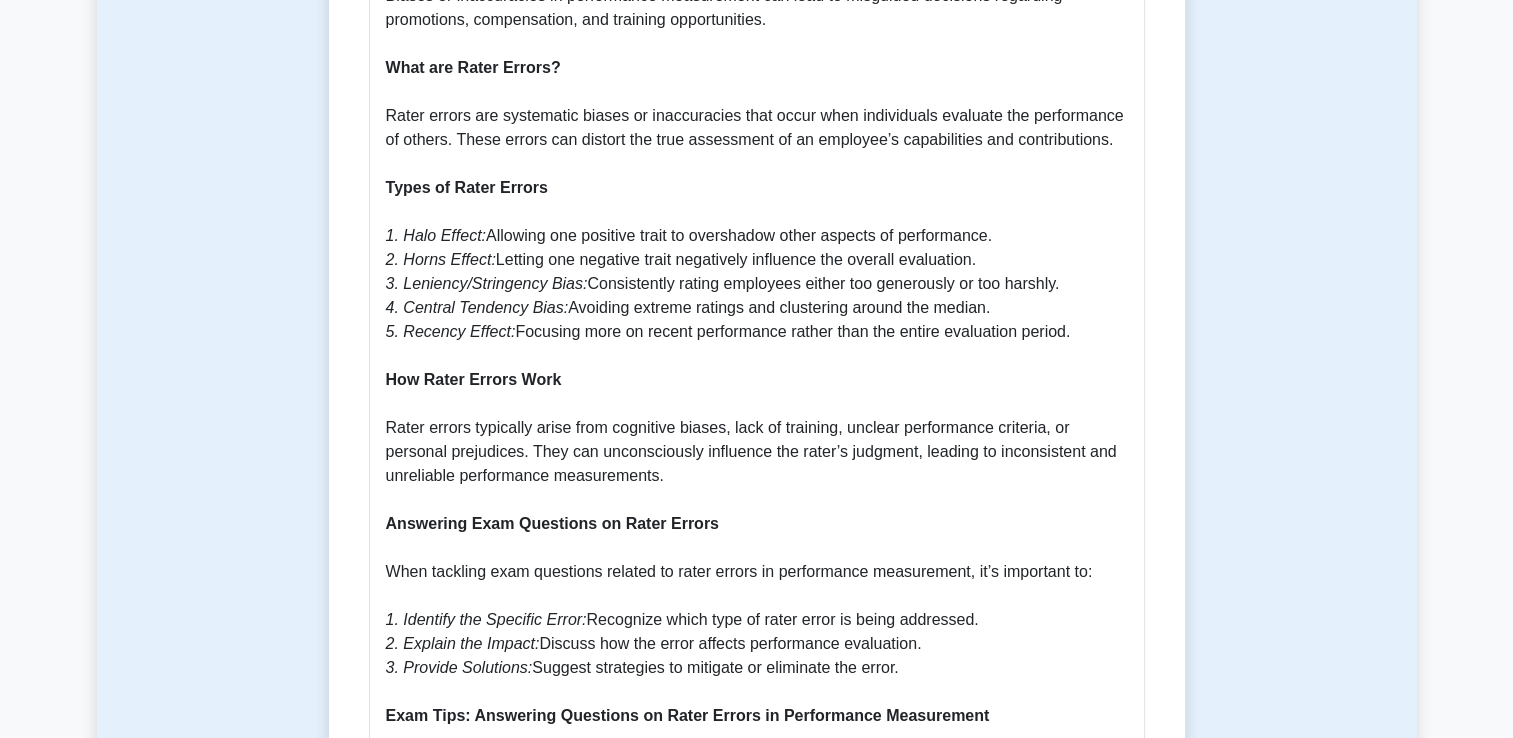 scroll, scrollTop: 1200, scrollLeft: 0, axis: vertical 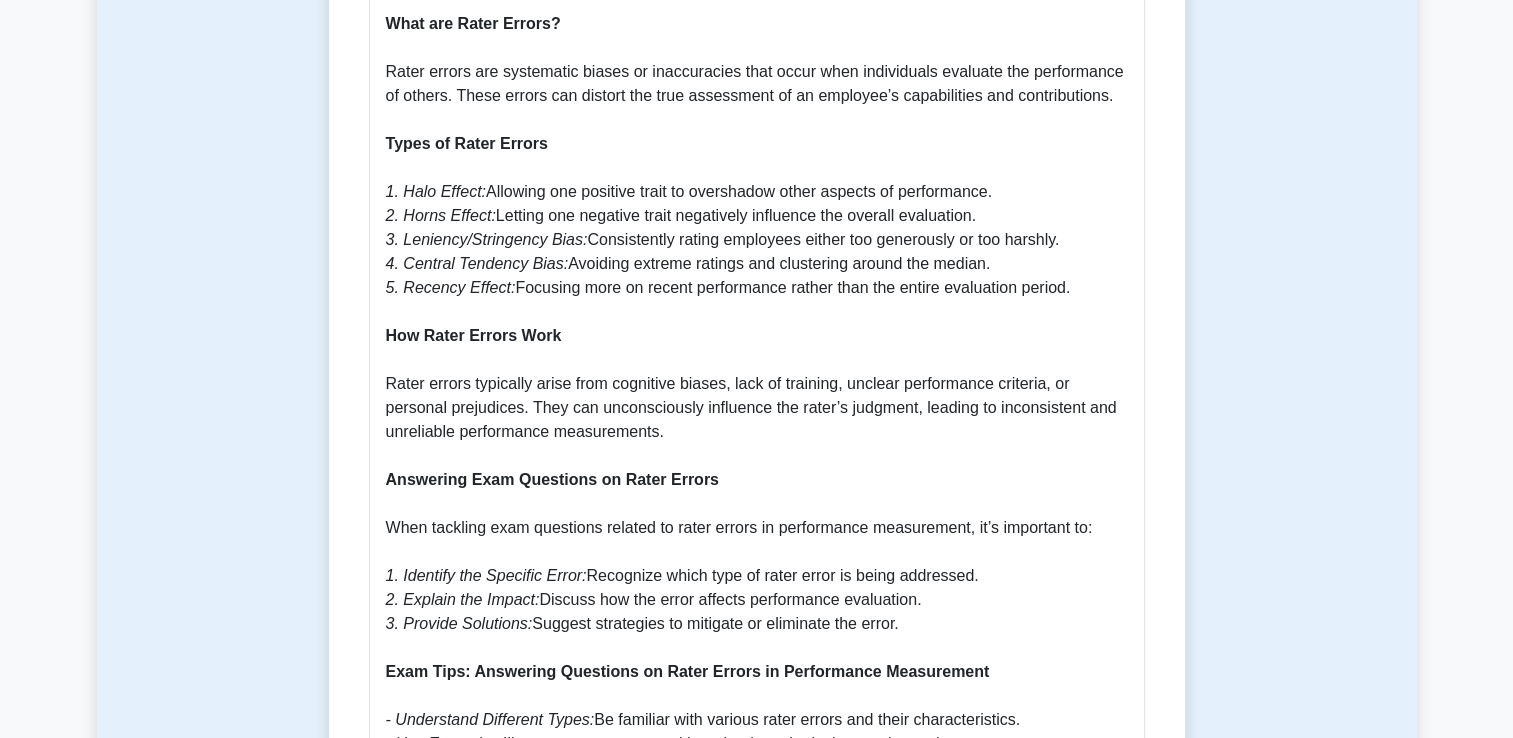 click on "Rater Errors in Performance Measurement: A Comprehensive Guide
Introduction Performance measurement is a critical component of effective human resource management. However, the accuracy of performance evaluations heavily relies on the raters who assess employee performance. Understanding rater errors is essential to ensure fair and objective evaluations. Why Rater Errors are Important Rater errors can significantly impact employee morale, development, and organizational effectiveness. Biases or inaccuracies in performance measurement can lead to misguided decisions regarding promotions, compensation, and training opportunities. What are Rater Errors? Rater errors are systematic biases or inaccuracies that occur when individuals evaluate the performance of others. These errors can distort the true assessment of an employee’s capabilities and contributions. Types of Rater Errors 1. Halo Effect: 2. Horns Effect: 3. Leniency/Stringency Bias: 5. Recency Effect:" at bounding box center (757, 280) 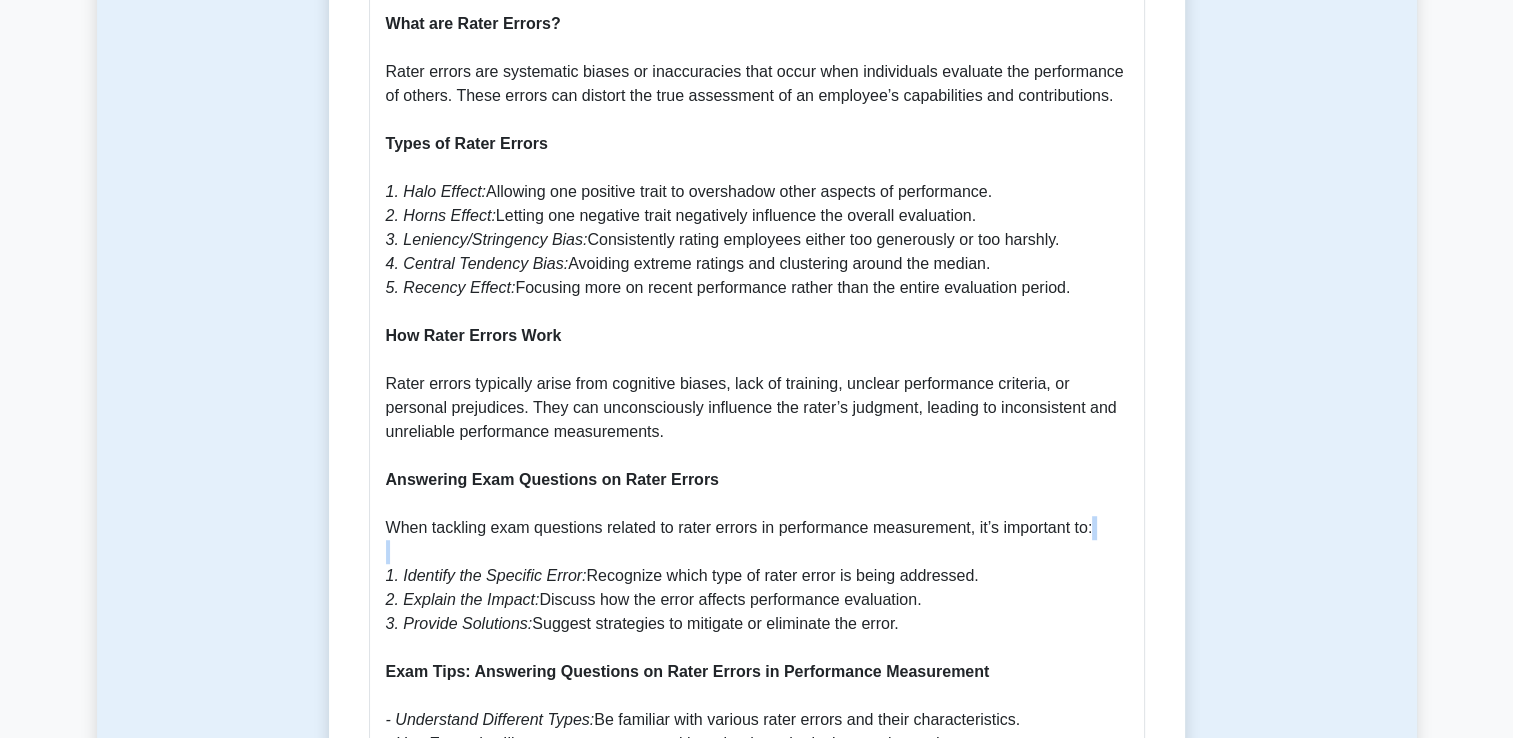 click on "Rater Errors in Performance Measurement: A Comprehensive Guide
Introduction Performance measurement is a critical component of effective human resource management. However, the accuracy of performance evaluations heavily relies on the raters who assess employee performance. Understanding rater errors is essential to ensure fair and objective evaluations. Why Rater Errors are Important Rater errors can significantly impact employee morale, development, and organizational effectiveness. Biases or inaccuracies in performance measurement can lead to misguided decisions regarding promotions, compensation, and training opportunities. What are Rater Errors? Rater errors are systematic biases or inaccuracies that occur when individuals evaluate the performance of others. These errors can distort the true assessment of an employee’s capabilities and contributions. Types of Rater Errors 1. Halo Effect: 2. Horns Effect: 3. Leniency/Stringency Bias: 5. Recency Effect:" at bounding box center (757, 280) 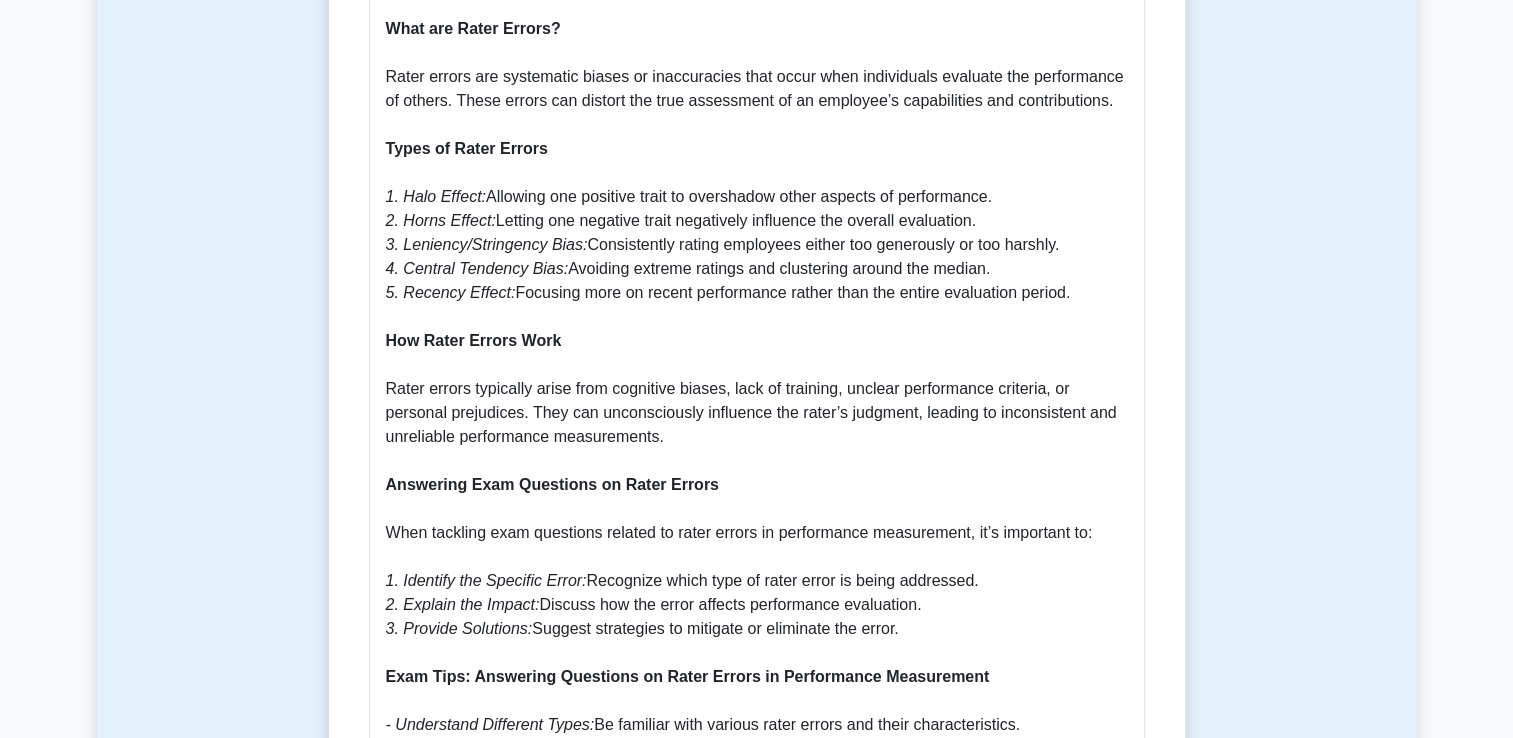 click on "Rater errors in performance measurement
5 minutes
5 Questions
Rater Errors in Performance Measurement: A Comprehensive Guide
Introduction Why Rater Errors are Important What are Rater Errors? Types of Rater Errors 1. Halo Effect:  Allowing one positive trait to overshadow other aspects of performance. 2. Horns Effect:  Letting one negative trait negatively influence the overall evaluation." at bounding box center [757, 60] 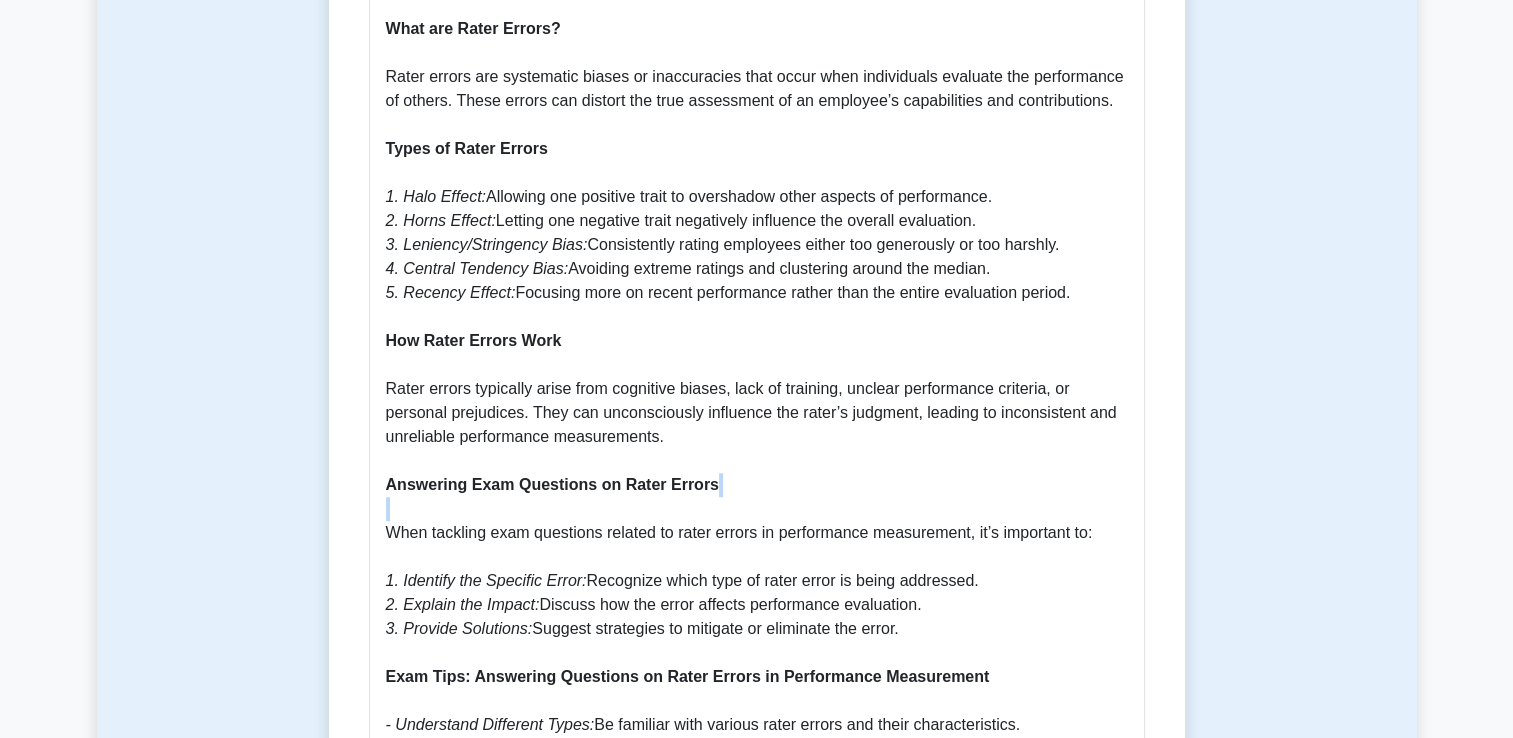 click on "Rater errors in performance measurement
5 minutes
5 Questions
Rater Errors in Performance Measurement: A Comprehensive Guide
Introduction Why Rater Errors are Important What are Rater Errors? Types of Rater Errors 1. Halo Effect:  Allowing one positive trait to overshadow other aspects of performance. 2. Horns Effect:  Letting one negative trait negatively influence the overall evaluation." at bounding box center (757, 60) 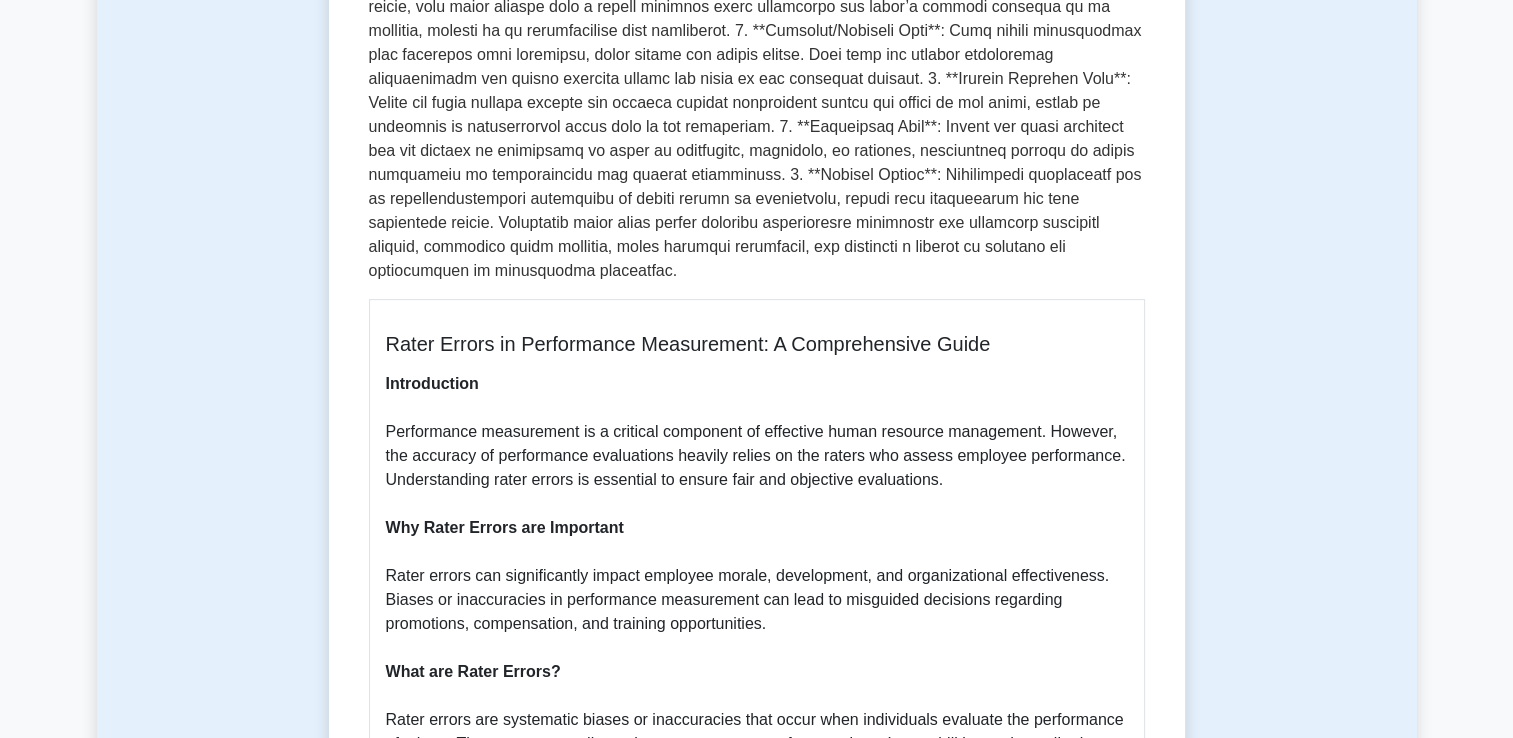 scroll, scrollTop: 600, scrollLeft: 0, axis: vertical 